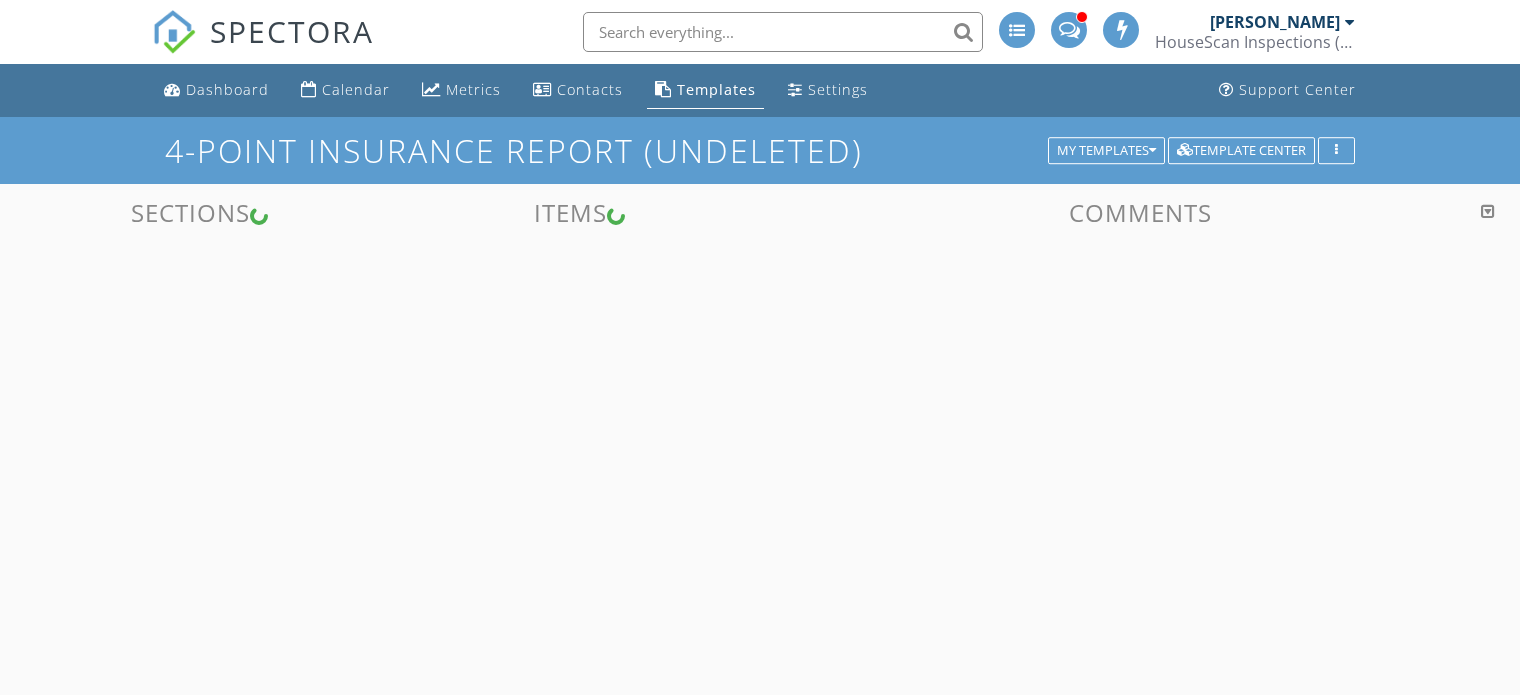 scroll, scrollTop: 0, scrollLeft: 0, axis: both 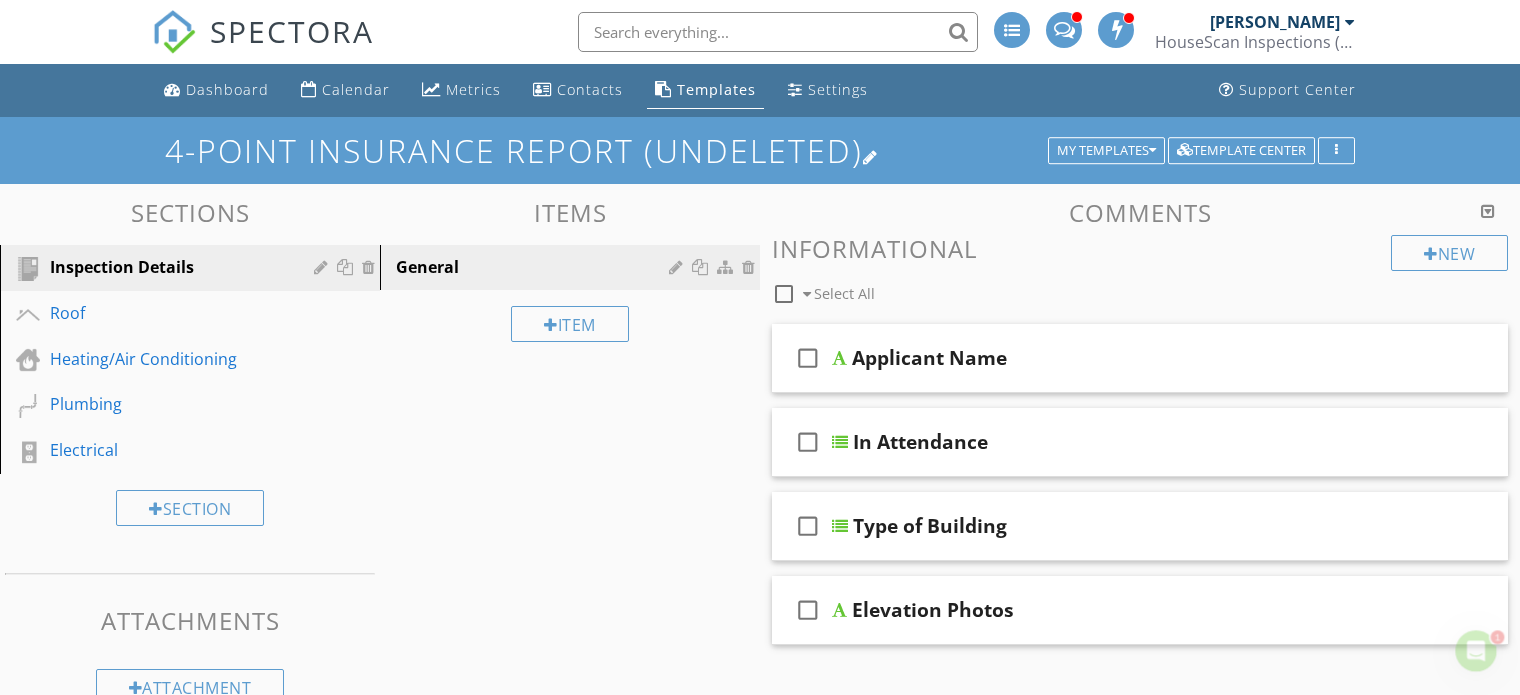 click on "4-Point Insurance Report (UNDELETED)" at bounding box center [760, 150] 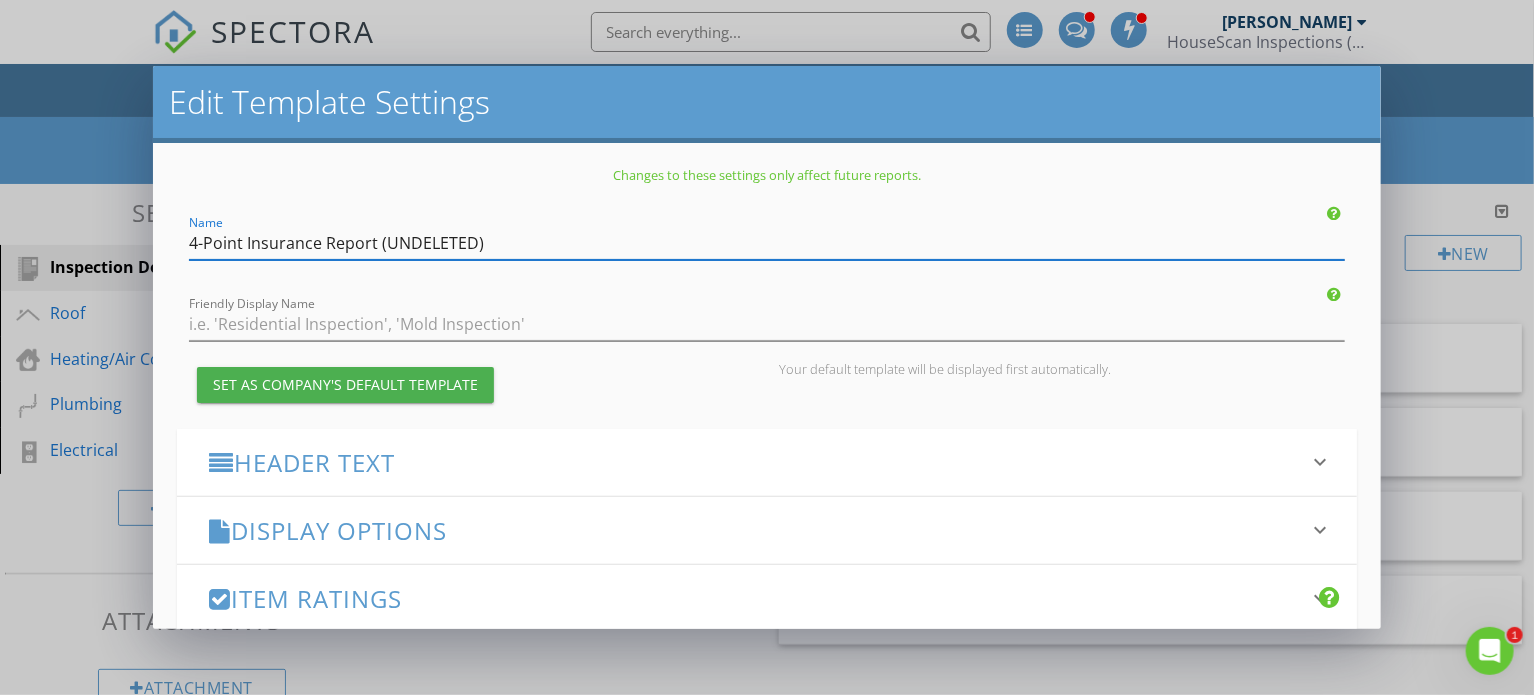 click on "Edit Template Settings   Changes to these settings only affect future reports.     Name 4-Point Insurance Report (UNDELETED)     Friendly Display Name
Set as Company's Default Template
Your default template will be displayed first
automatically.
Header Text
keyboard_arrow_down   Full Report Header Text     Summary Header Text
Display Options
keyboard_arrow_down     check_box_outline_blank Display Category Counts Summary
What does this look like?
check_box_outline_blank Display 'Items Inspected' Count
With
vs
without
check_box Display Inspector Signature   Configure Signature
Where does this display?
check_box_outline_blank Display Standards of Practice
Set per-section by clicking the 'pencil' icon next to each
section.
What does this look like?
check_box" at bounding box center [767, 347] 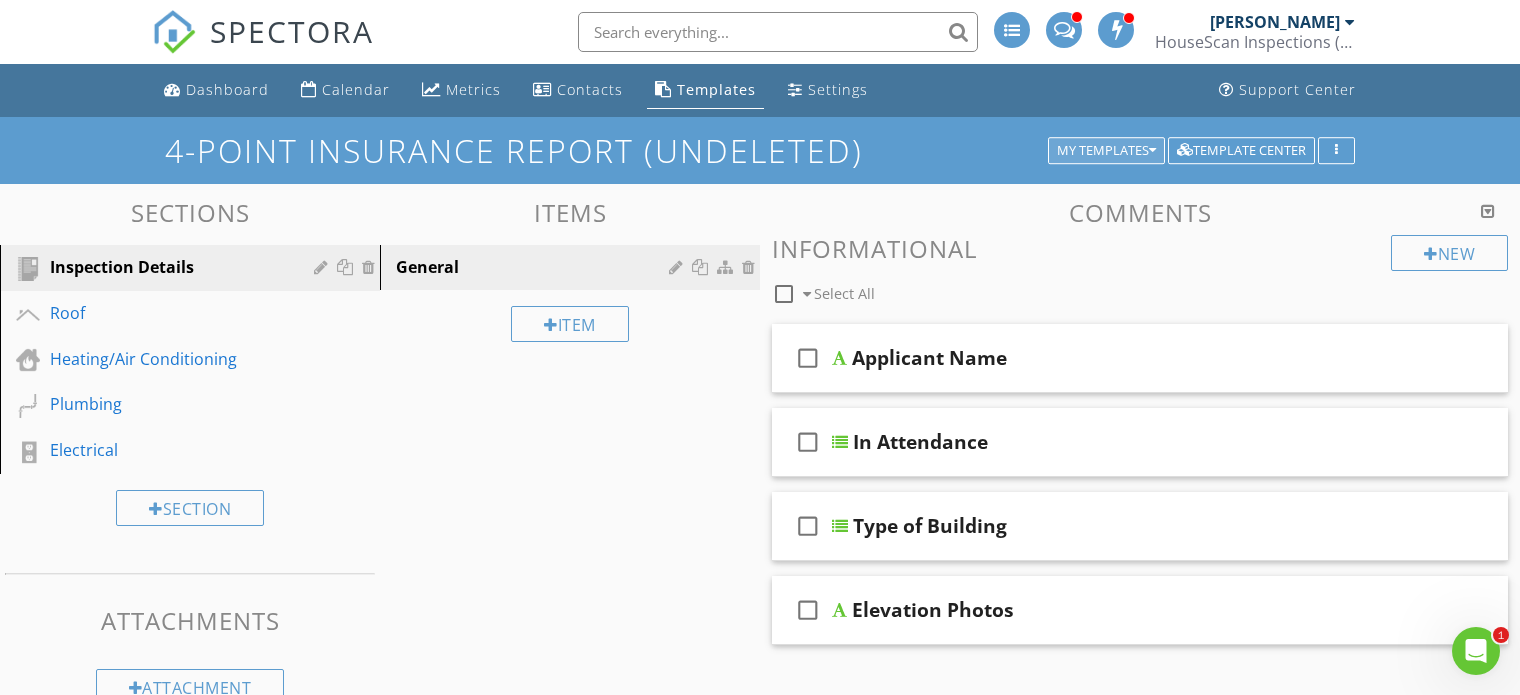 click on "My Templates" at bounding box center (1106, 151) 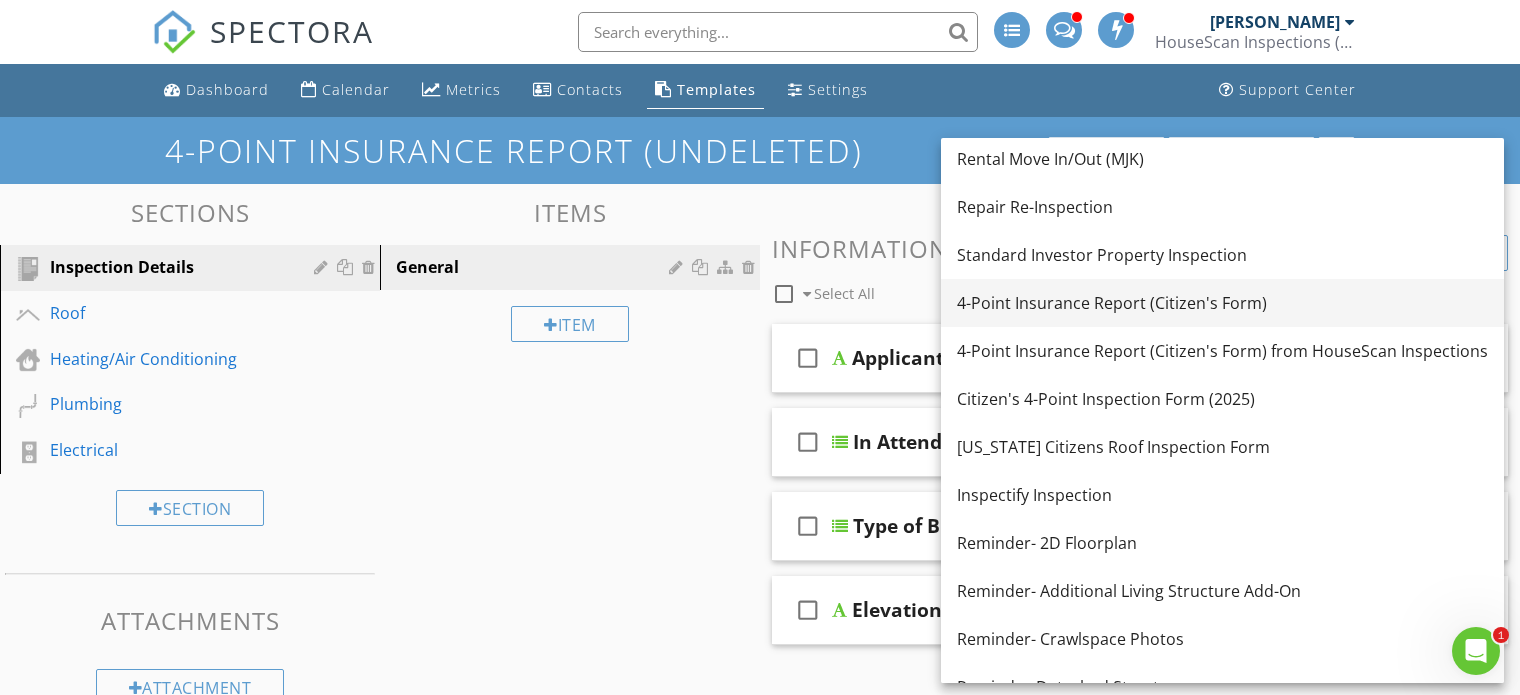 scroll, scrollTop: 200, scrollLeft: 0, axis: vertical 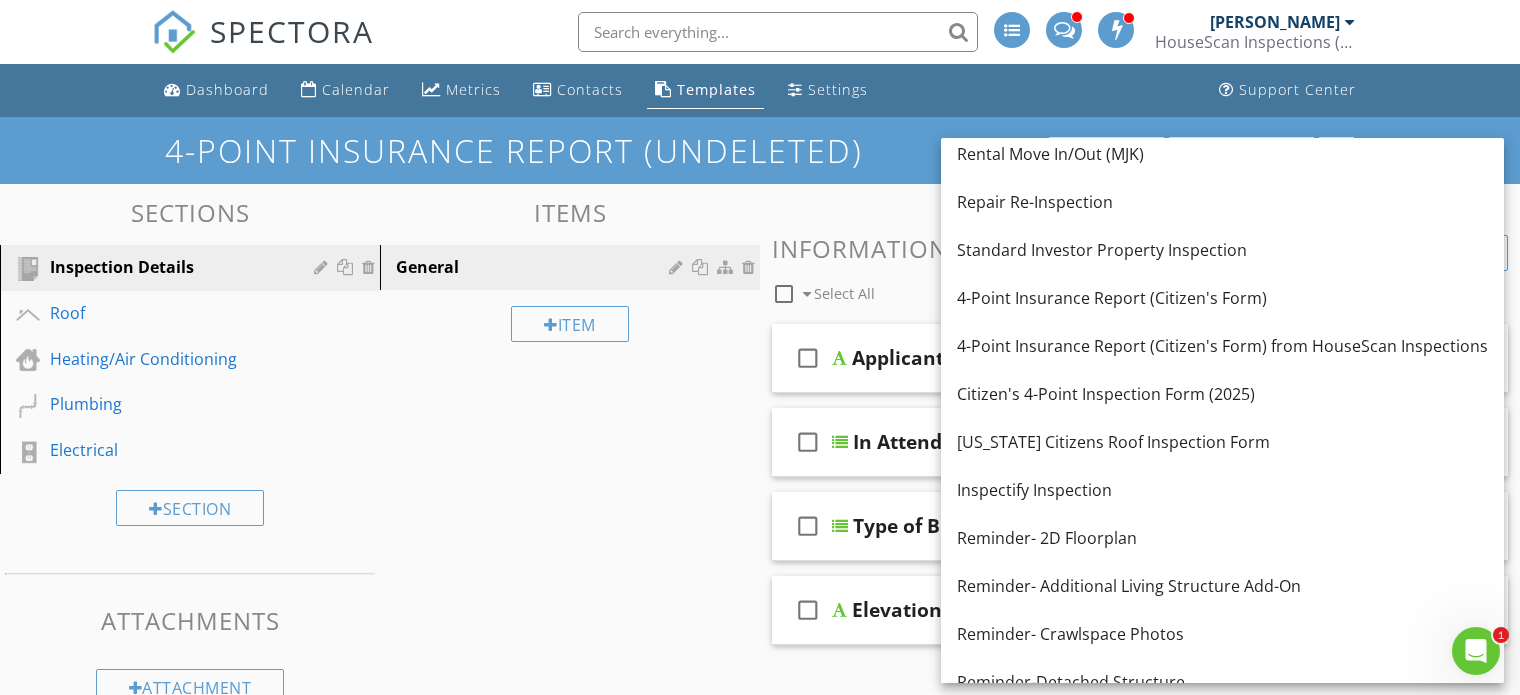 click on "Dashboard
Calendar
Metrics
Contacts
Templates
Settings
Support Center" at bounding box center (760, 90) 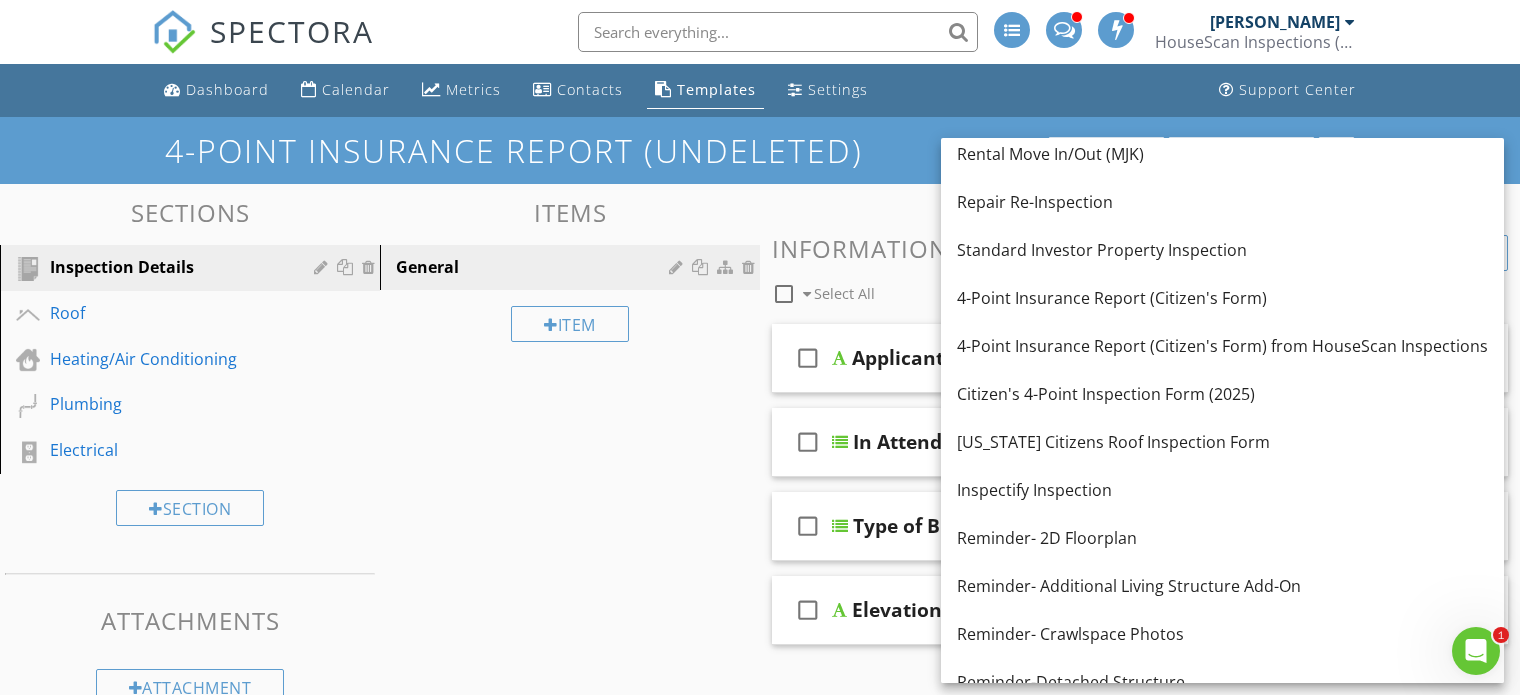 click 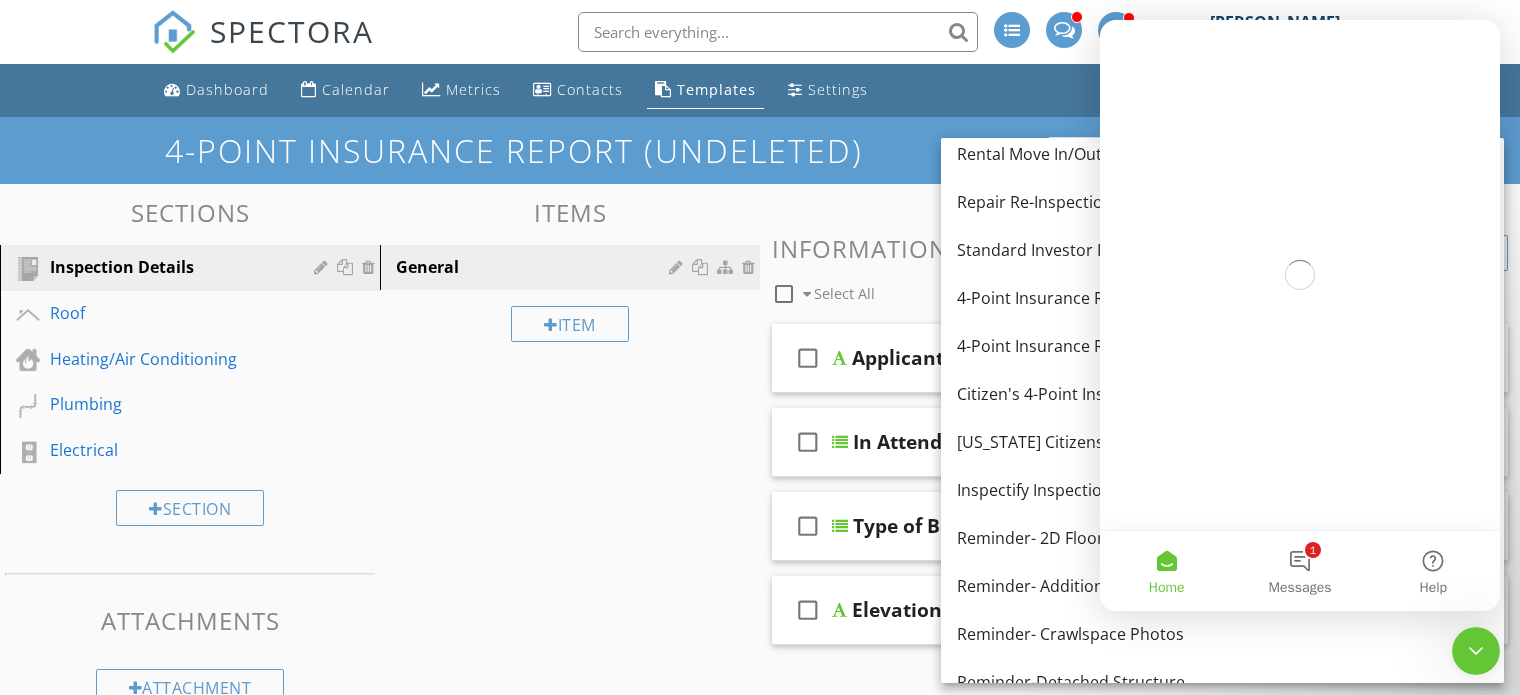 scroll, scrollTop: 0, scrollLeft: 0, axis: both 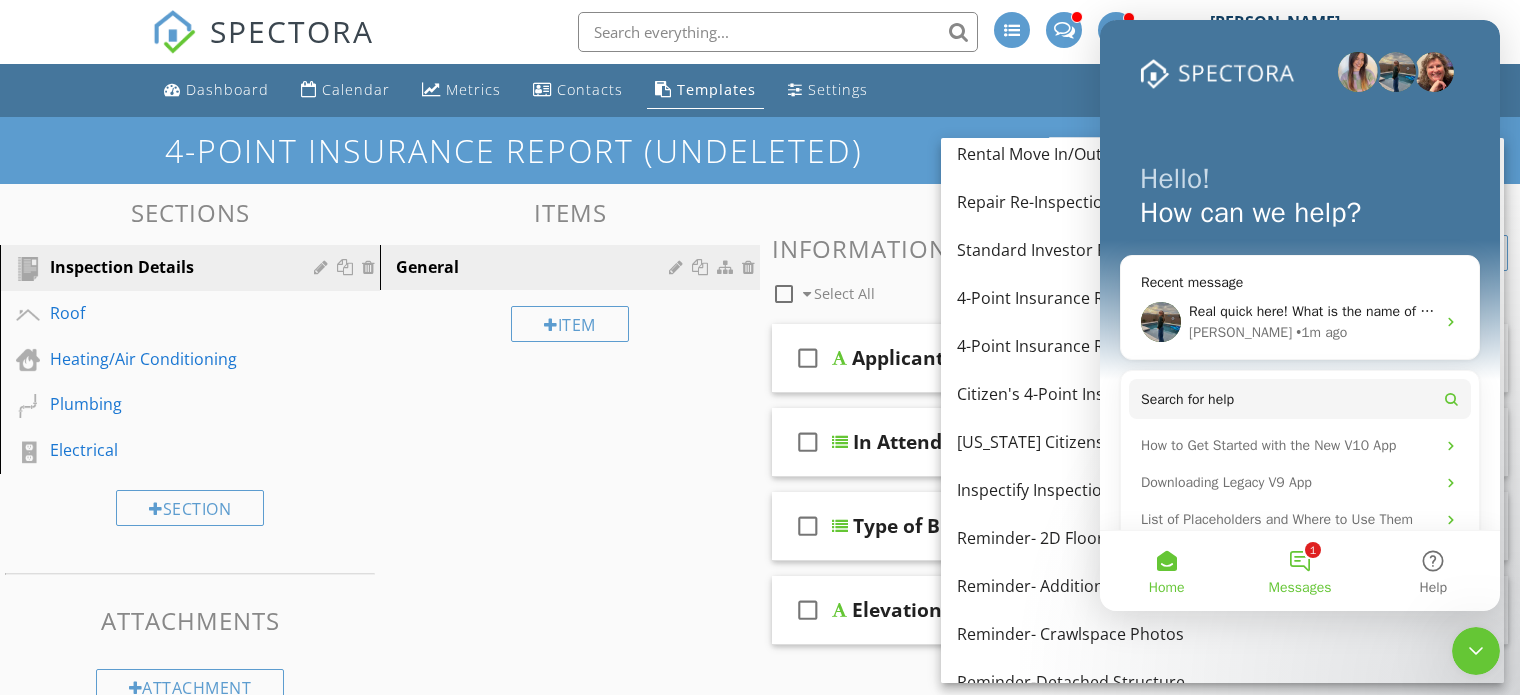 click on "1 Messages" at bounding box center [1299, 571] 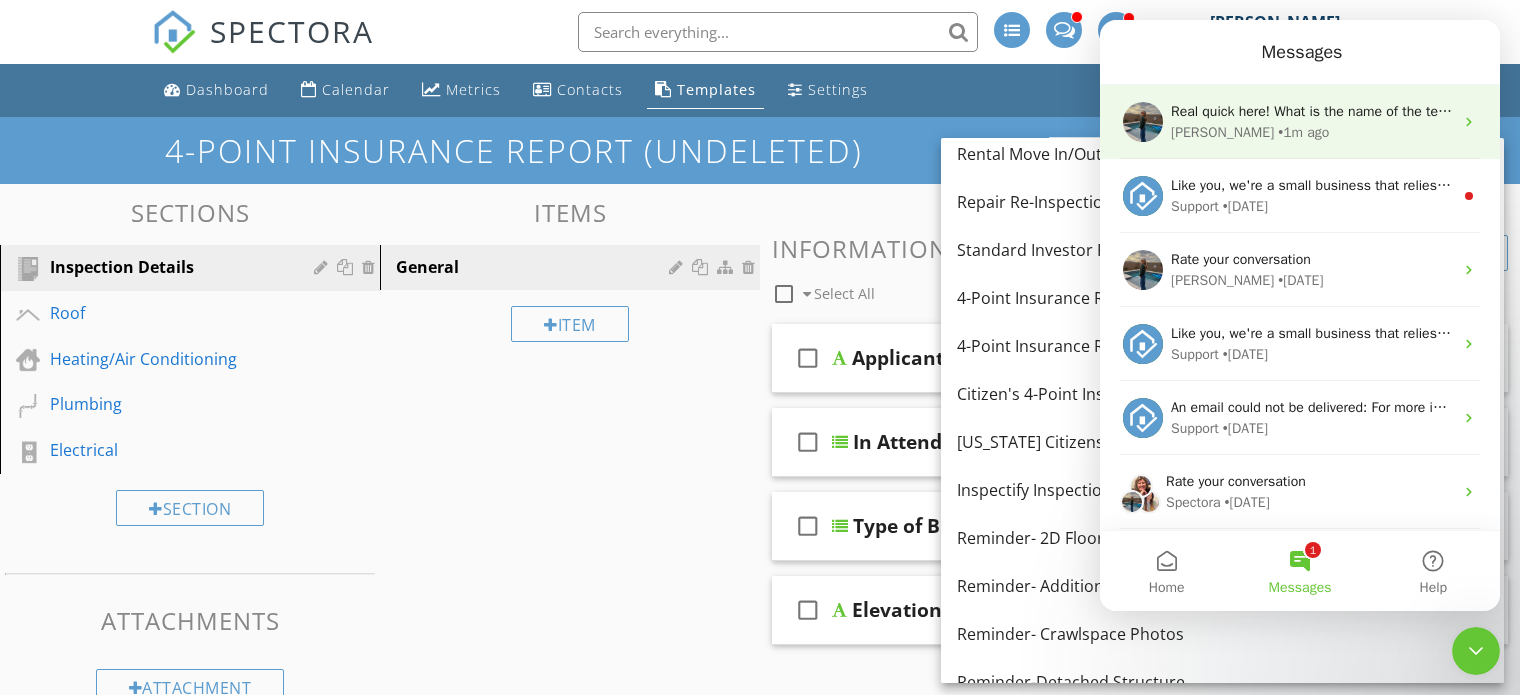 click on "•  1m ago" at bounding box center (1303, 132) 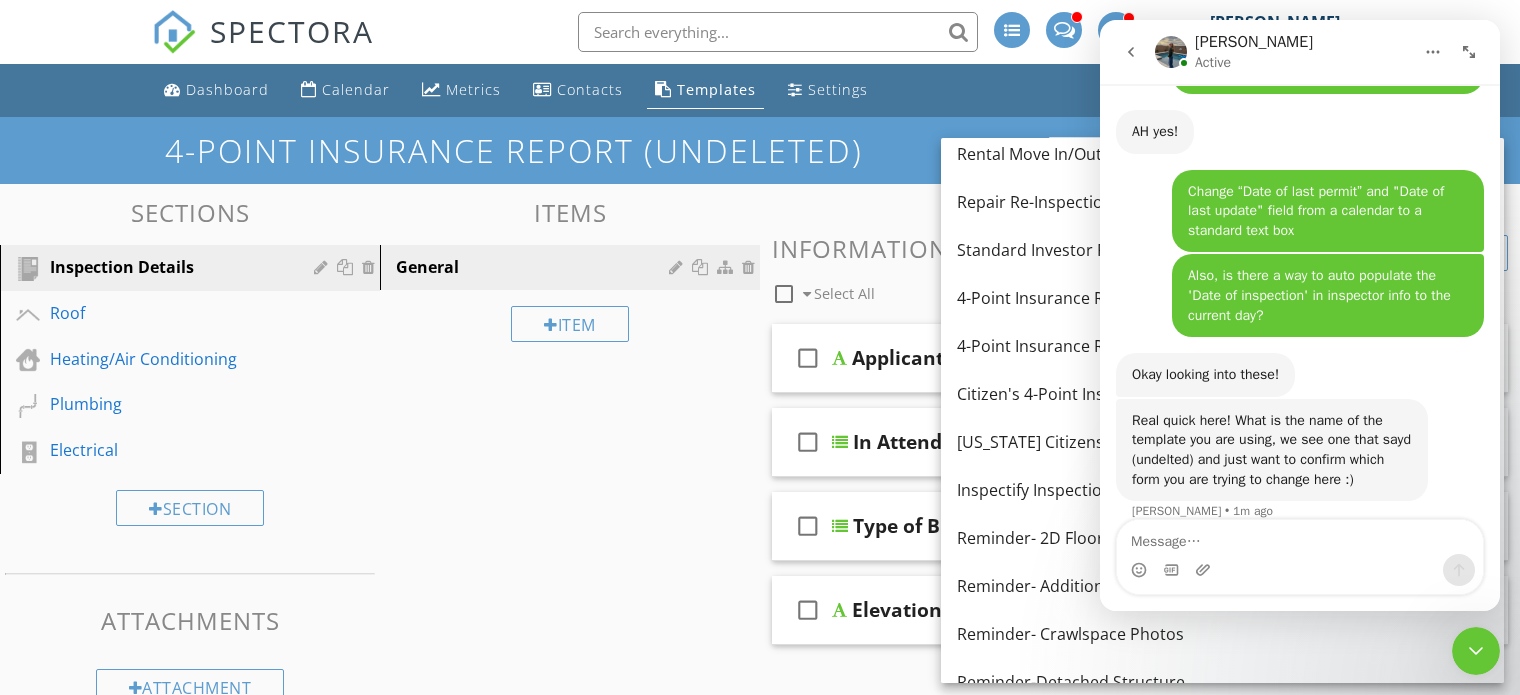 scroll, scrollTop: 1398, scrollLeft: 0, axis: vertical 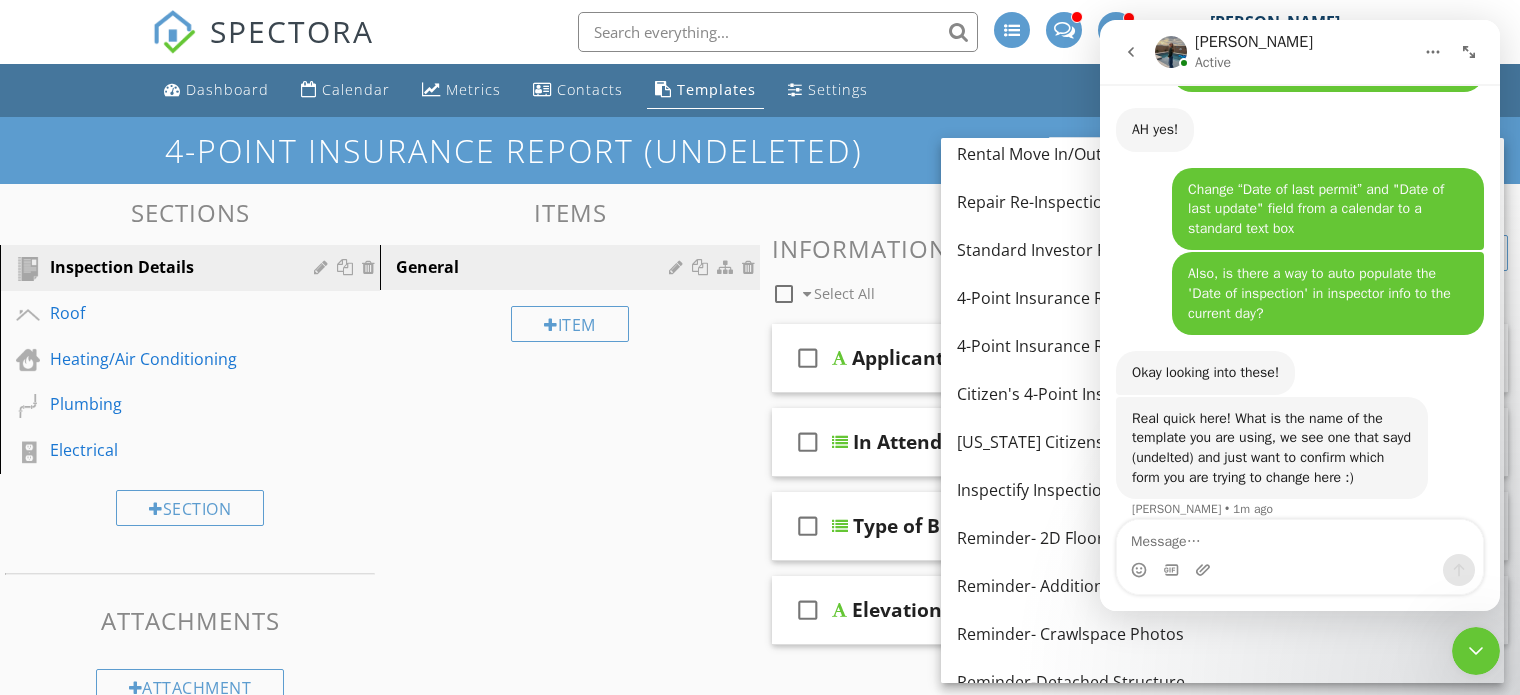 click at bounding box center (1300, 537) 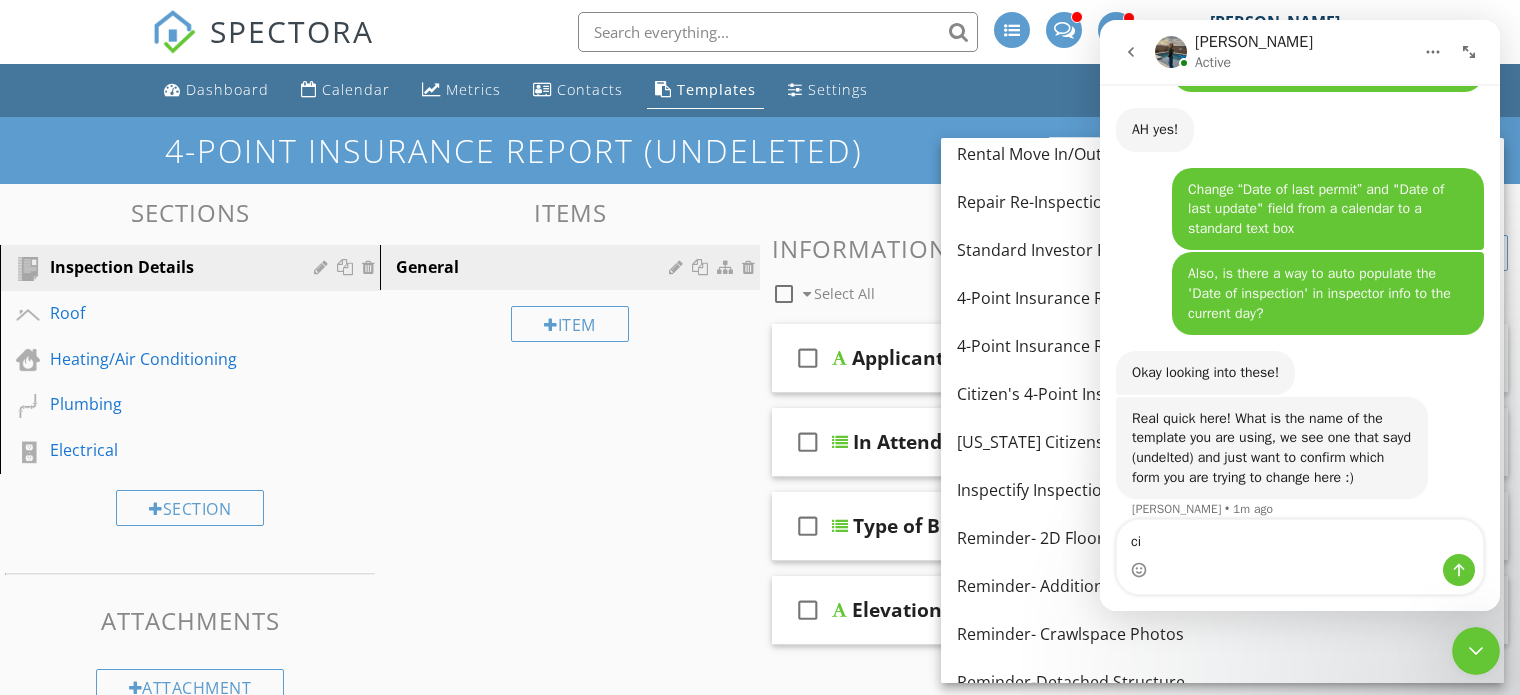 type on "c" 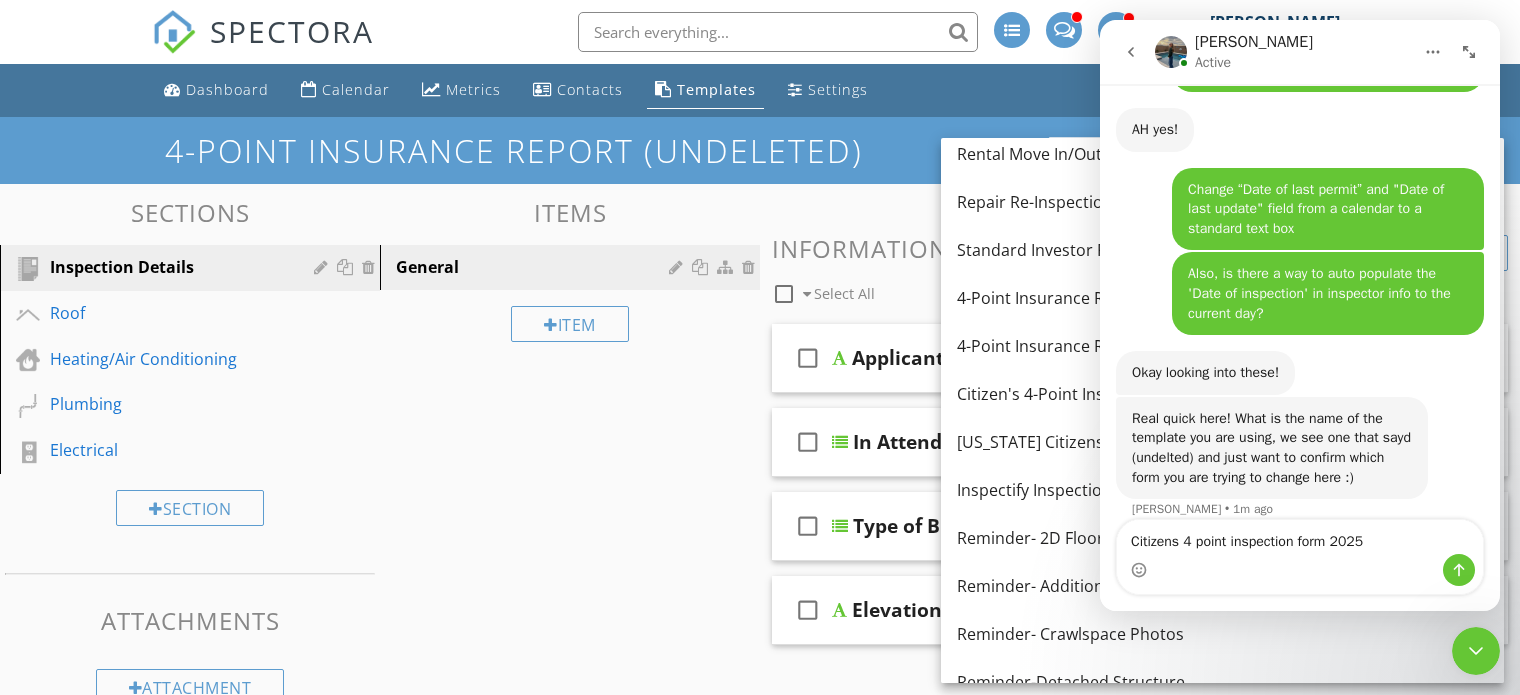 type on "Citizens 4 point inspection form 2025" 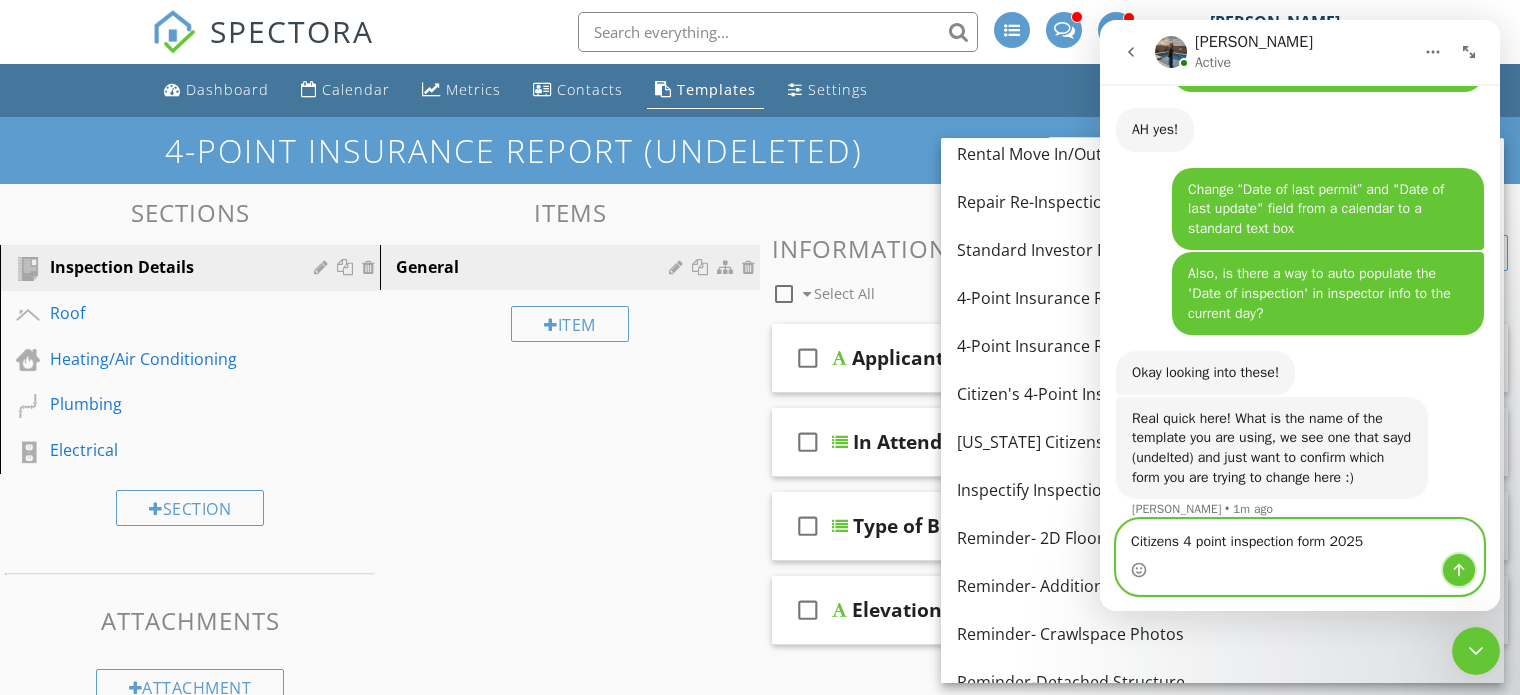 click 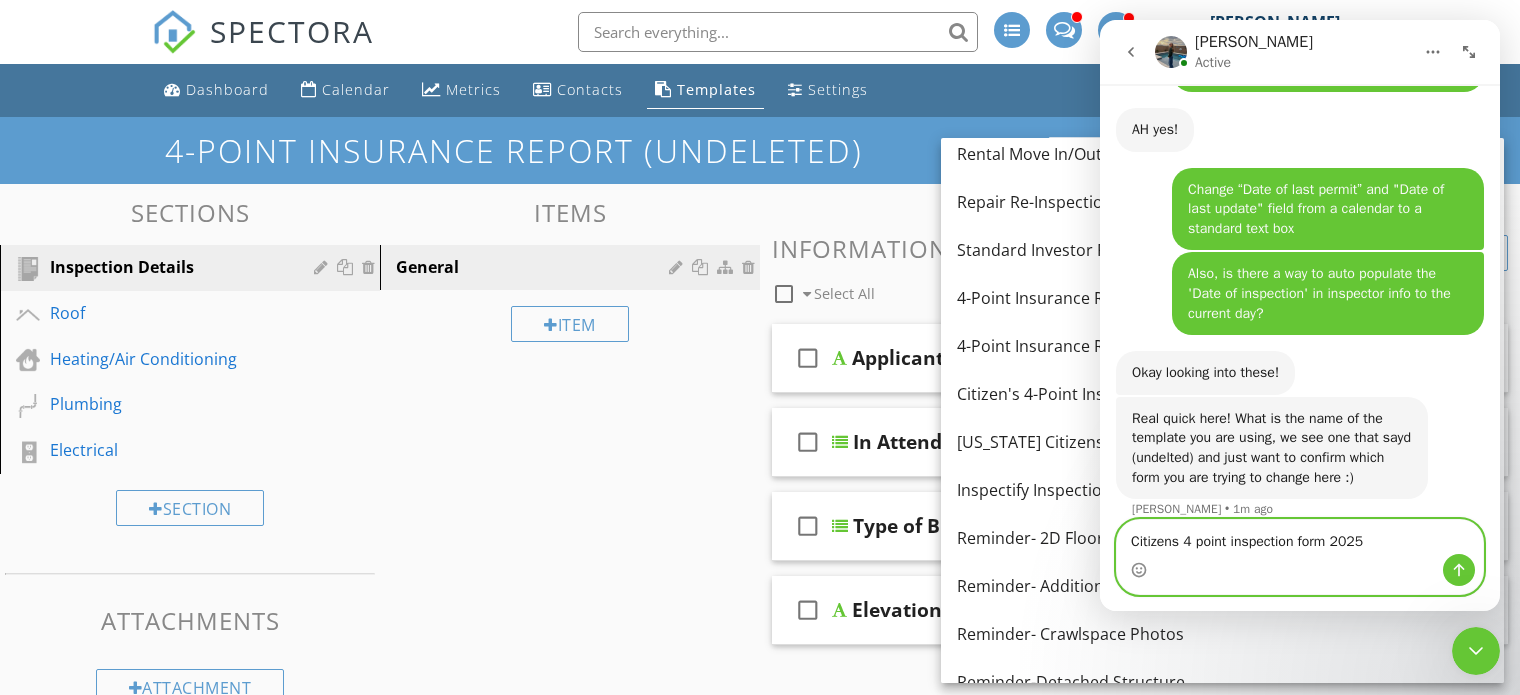 type 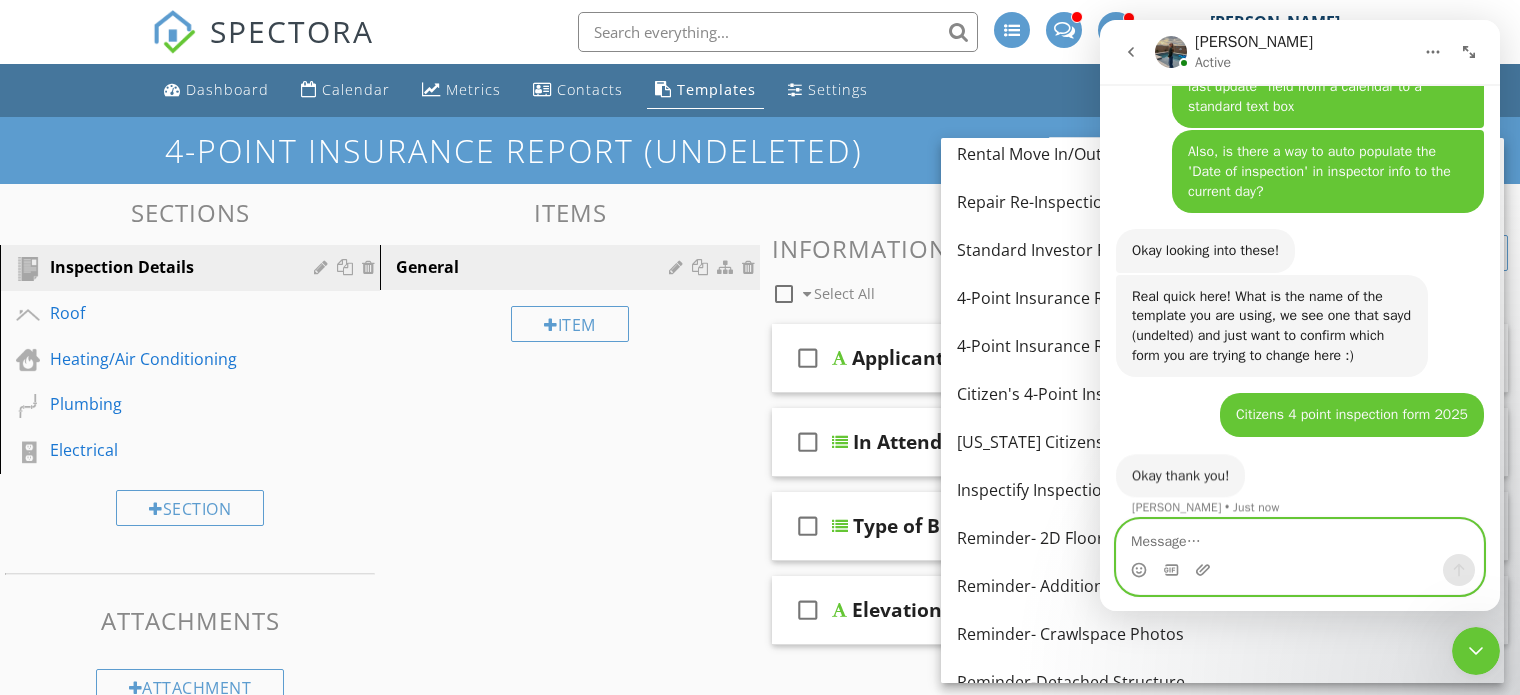 scroll, scrollTop: 1517, scrollLeft: 0, axis: vertical 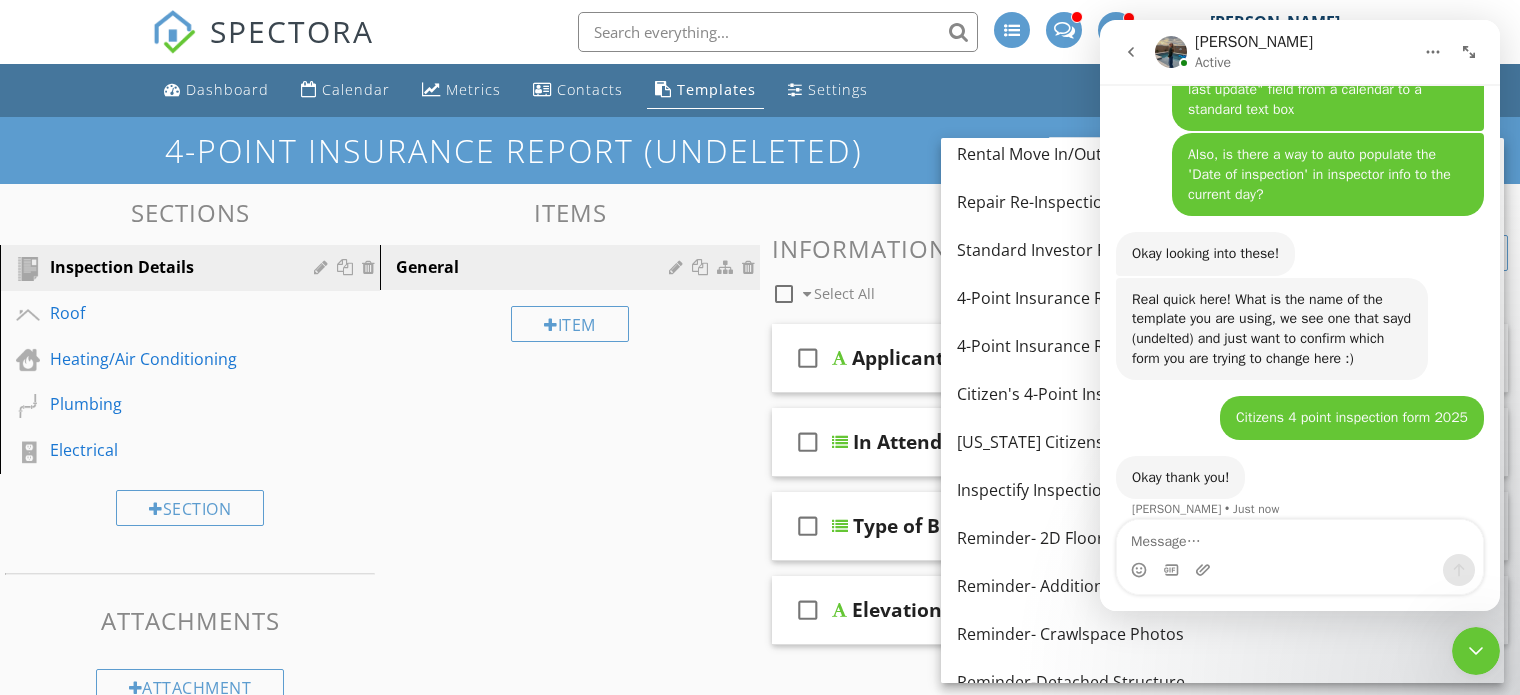 click on "Dashboard
Calendar
Metrics
Contacts
Templates
Settings
Support Center" at bounding box center [760, 90] 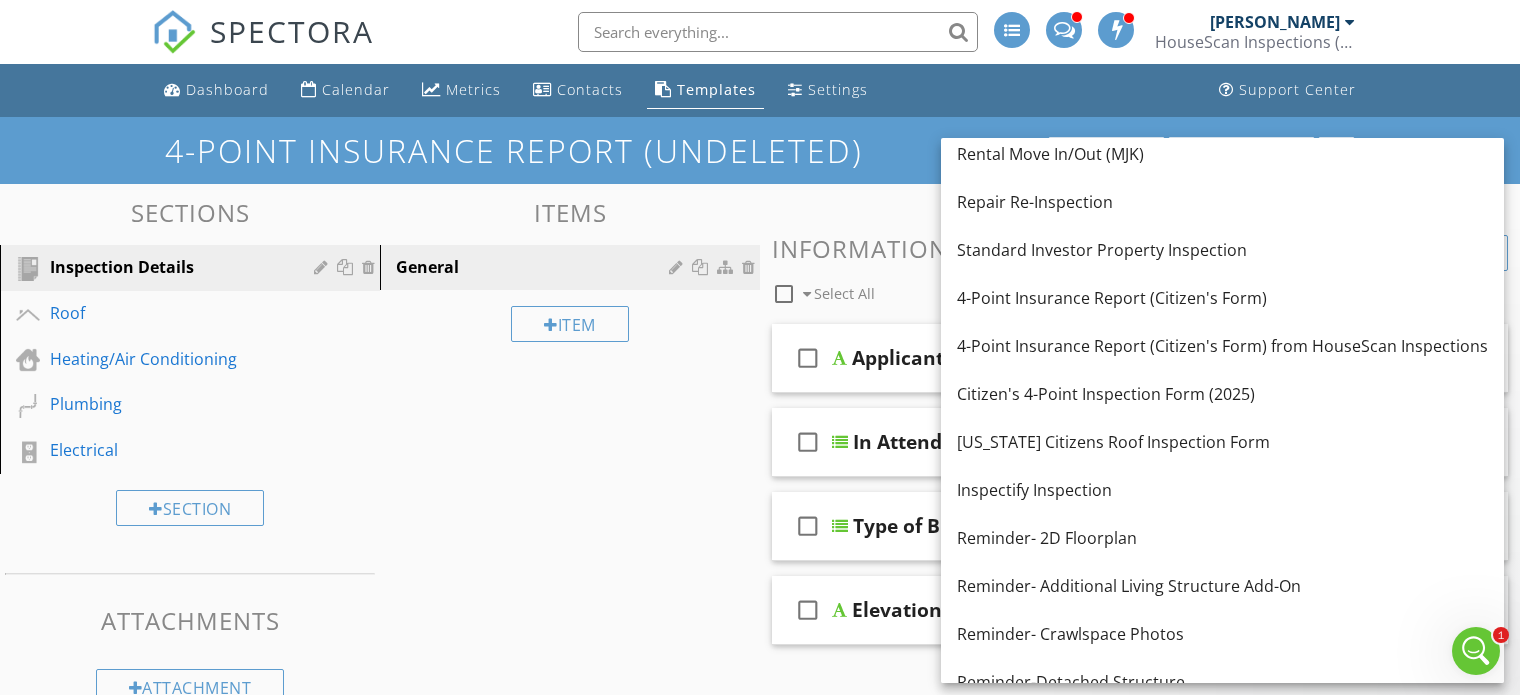 scroll, scrollTop: 0, scrollLeft: 0, axis: both 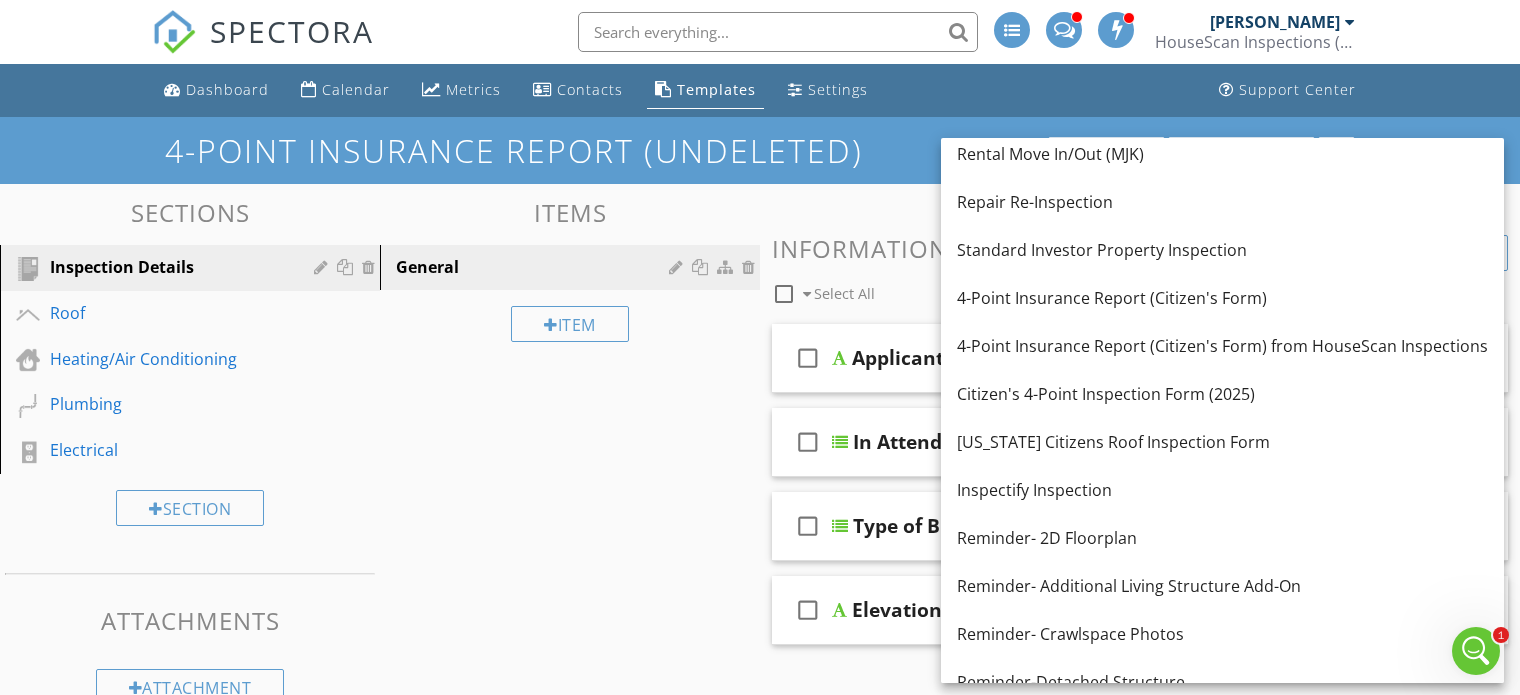 click on "SPECTORA" at bounding box center (292, 31) 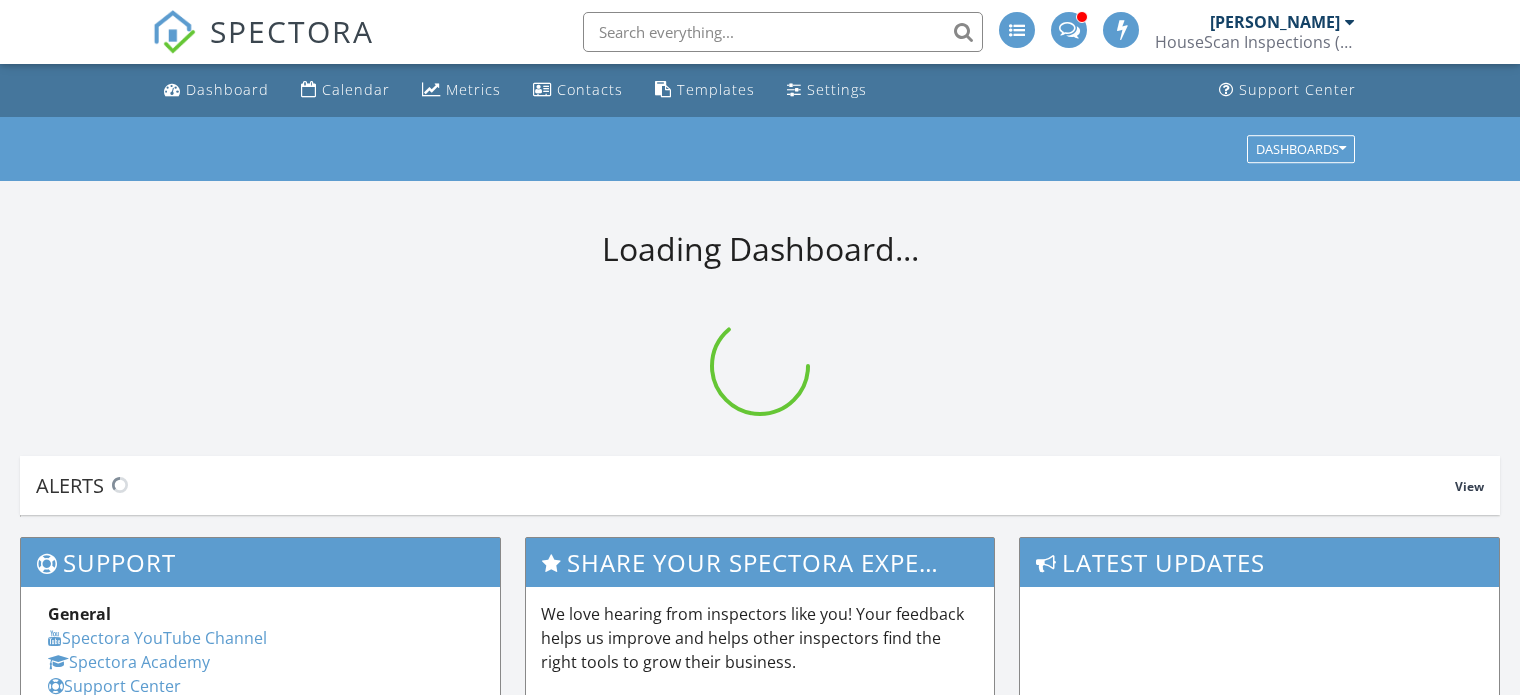 scroll, scrollTop: 0, scrollLeft: 0, axis: both 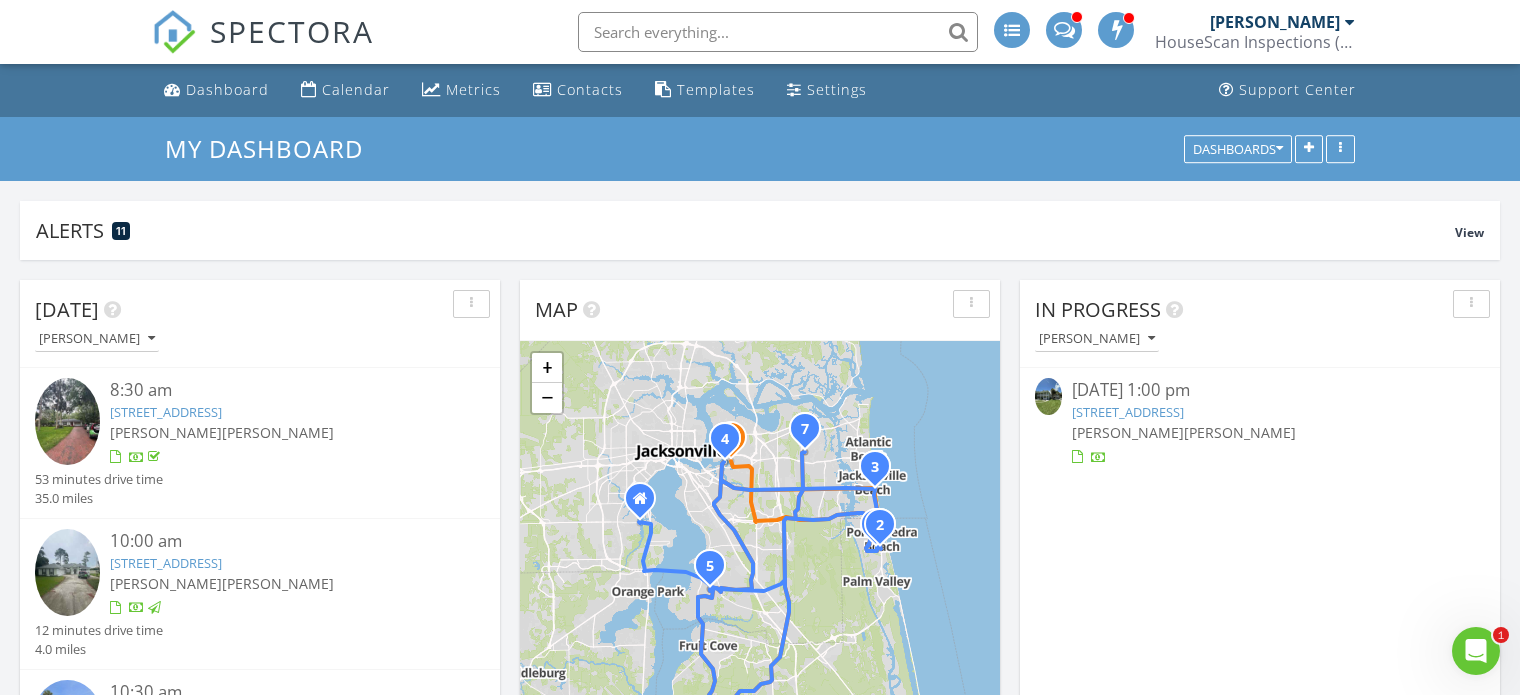 click 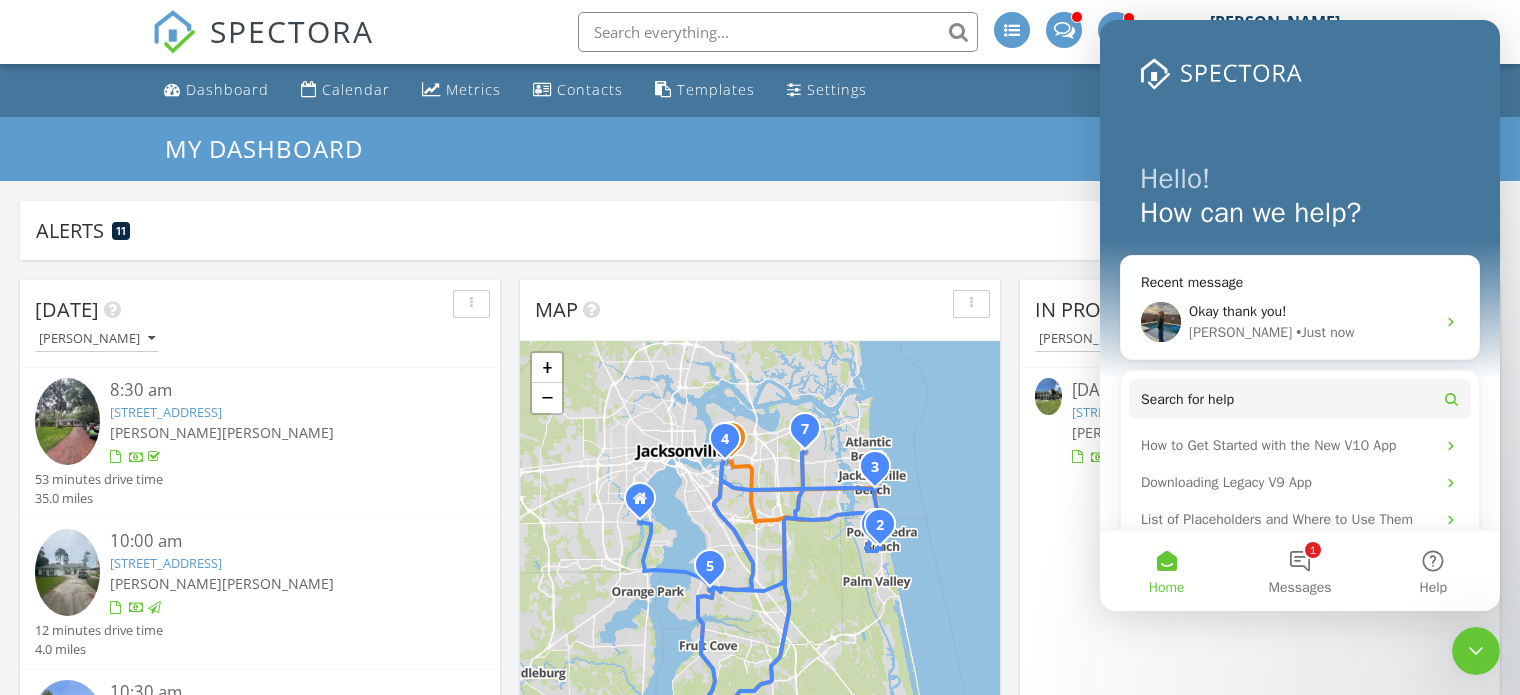 scroll, scrollTop: 0, scrollLeft: 0, axis: both 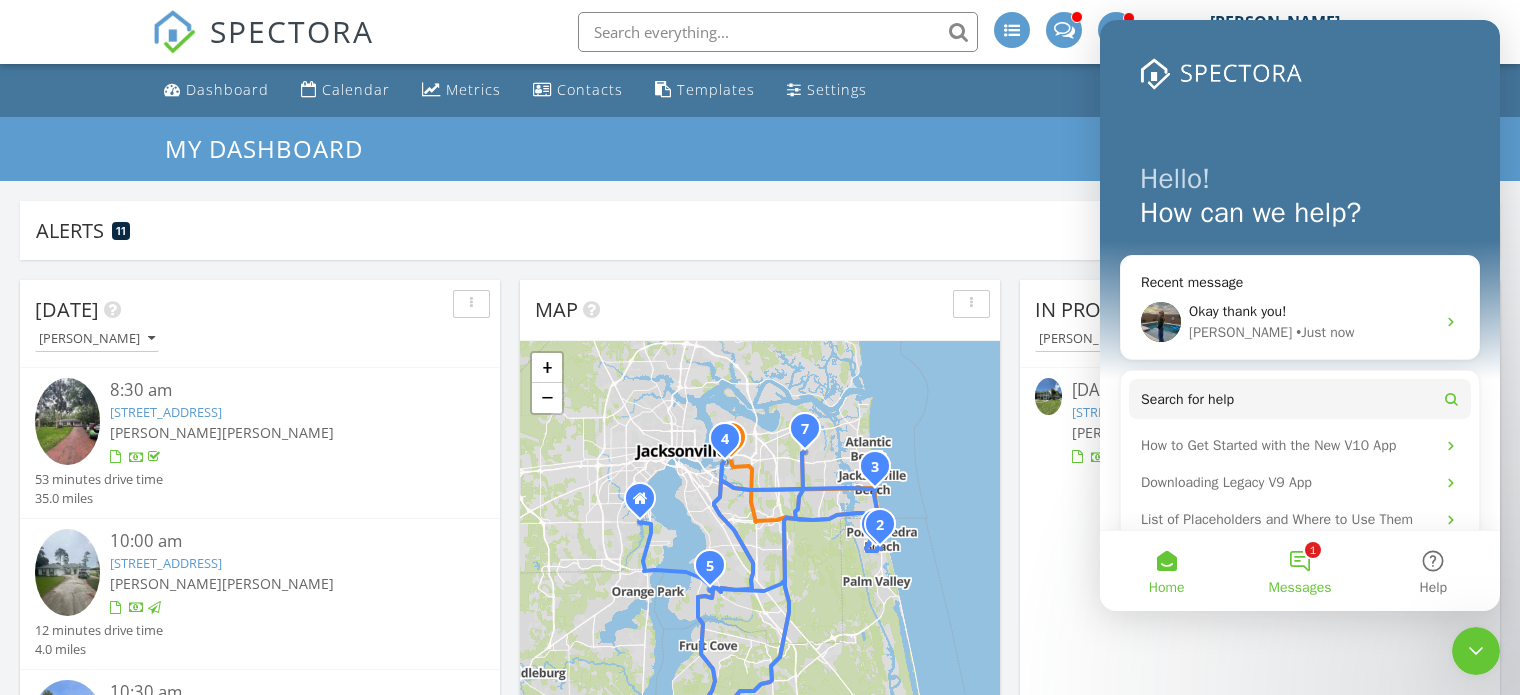 click on "1 Messages" at bounding box center [1299, 571] 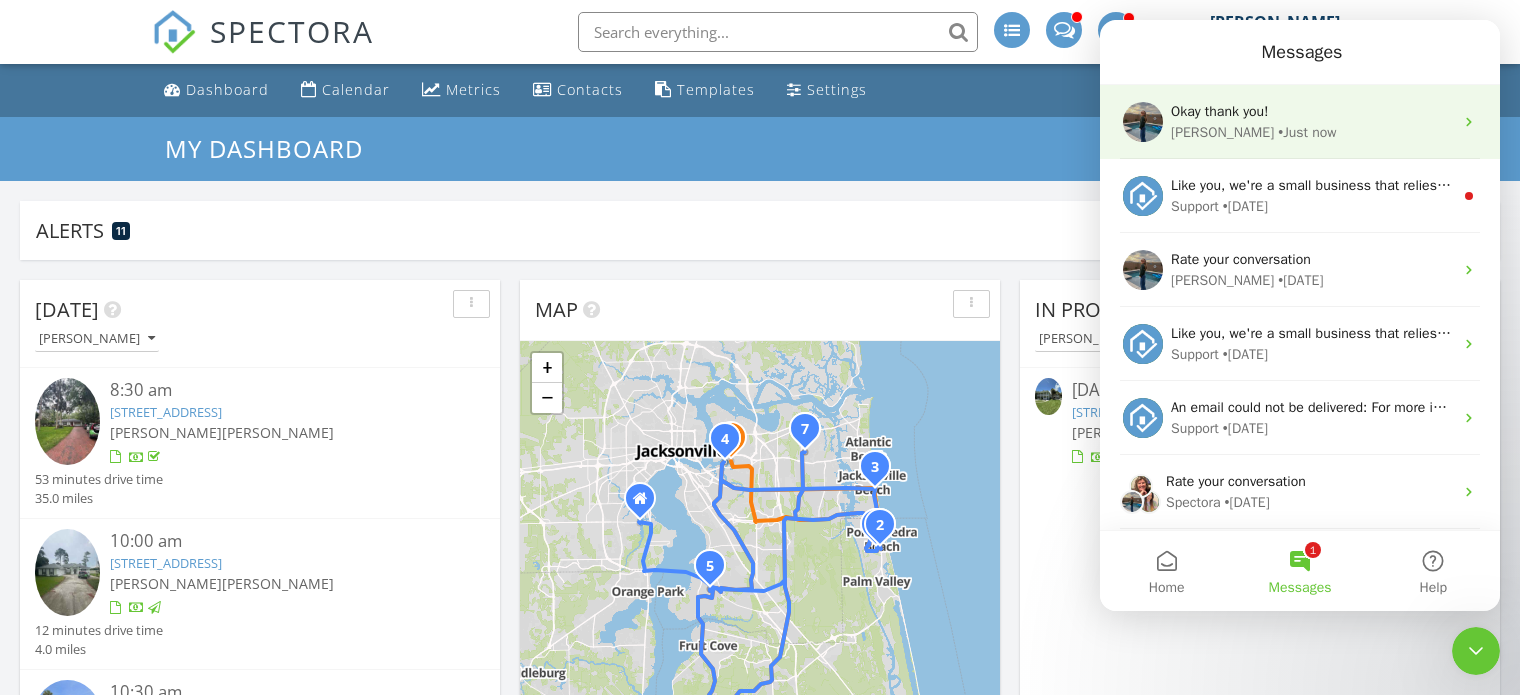 click on "•  Just now" at bounding box center [1307, 132] 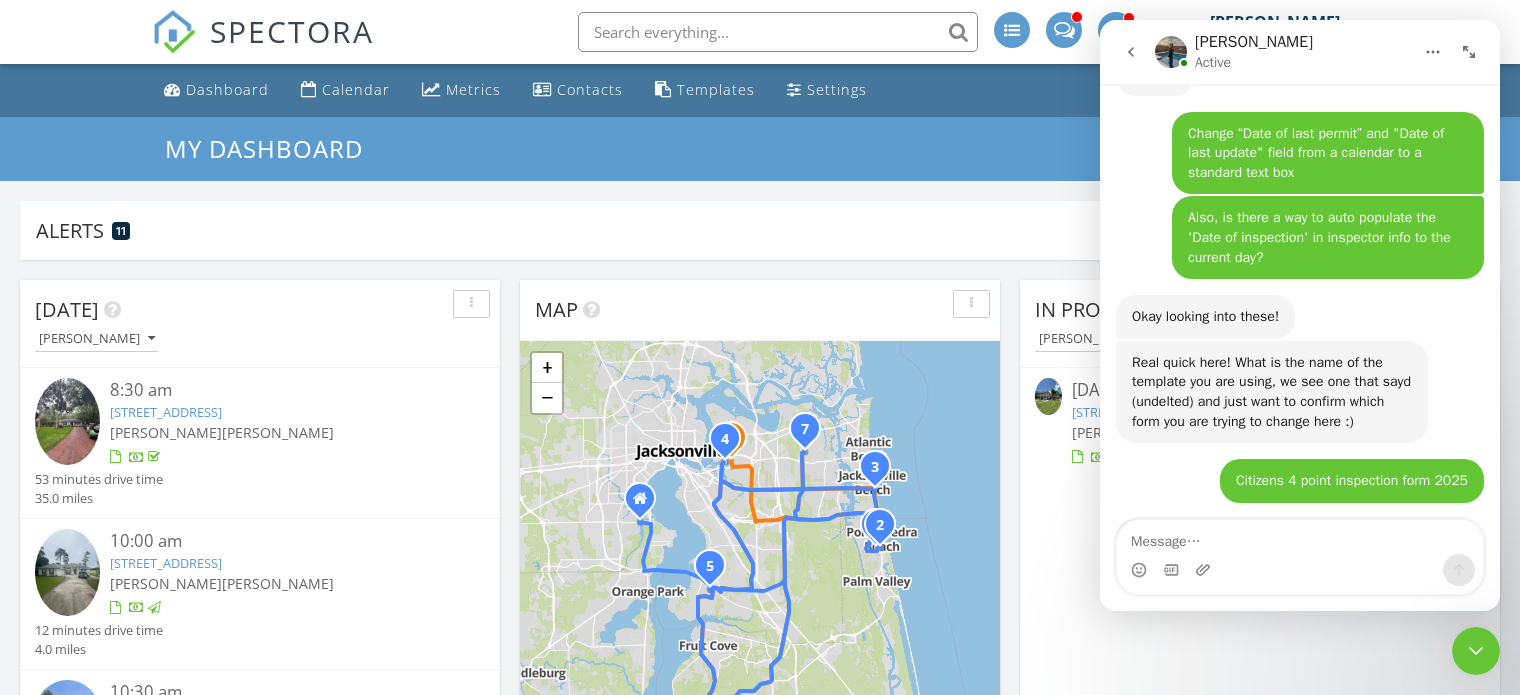 scroll, scrollTop: 1517, scrollLeft: 0, axis: vertical 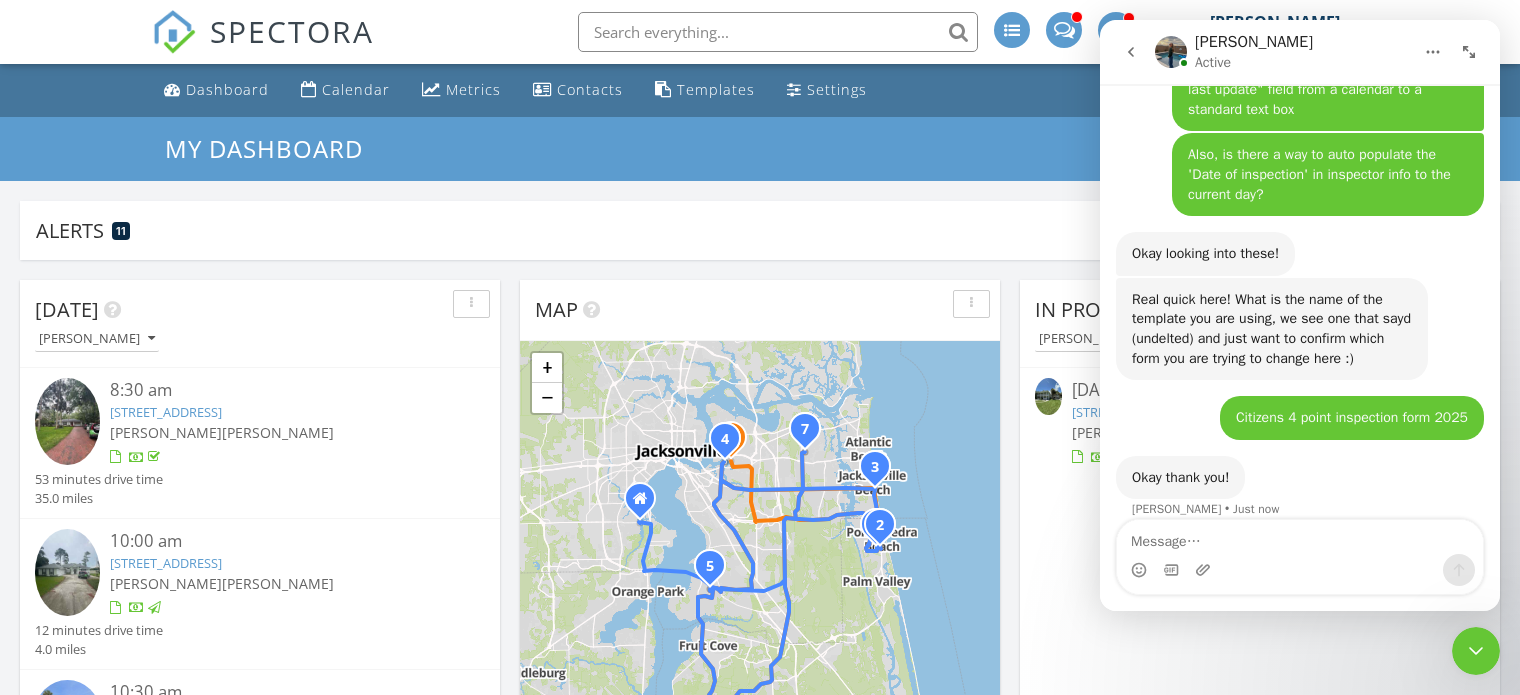 click at bounding box center [1300, 537] 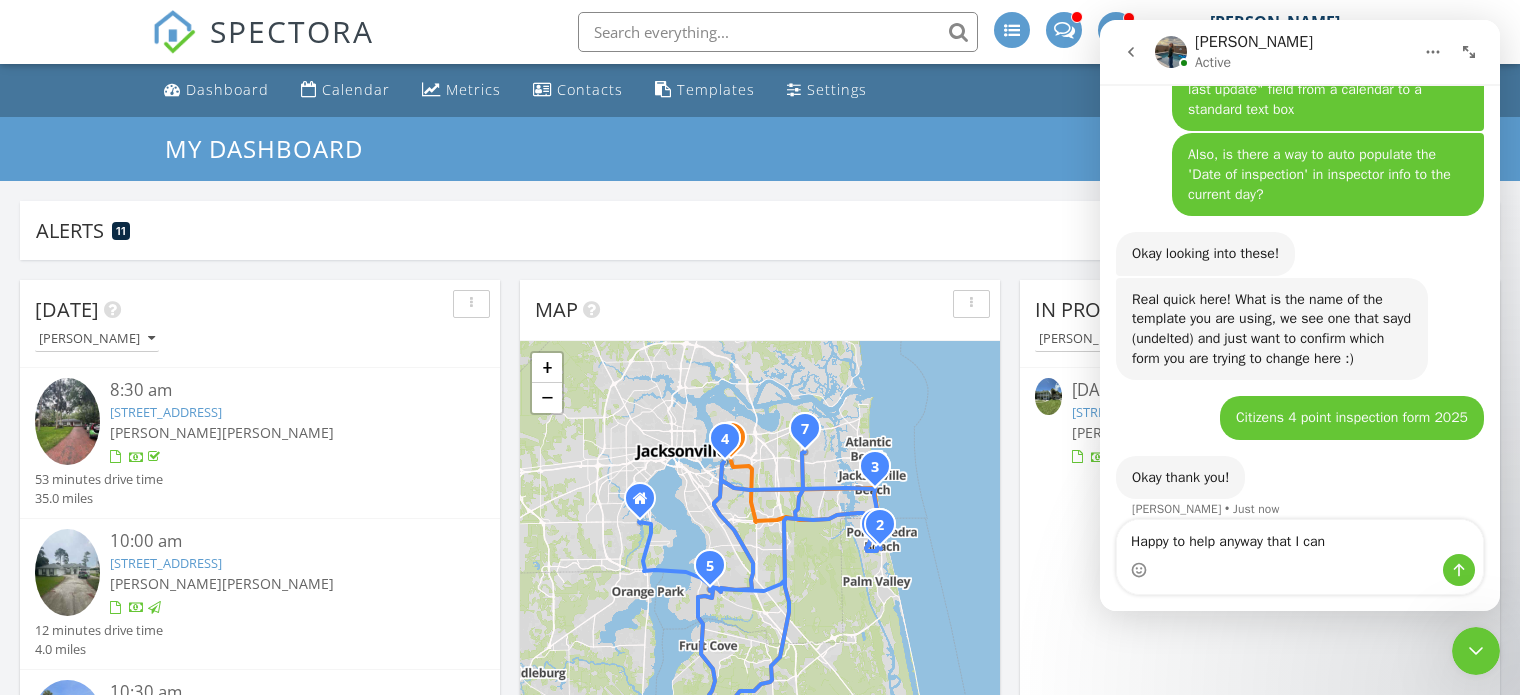 type on "Happy to help anyway that I can!" 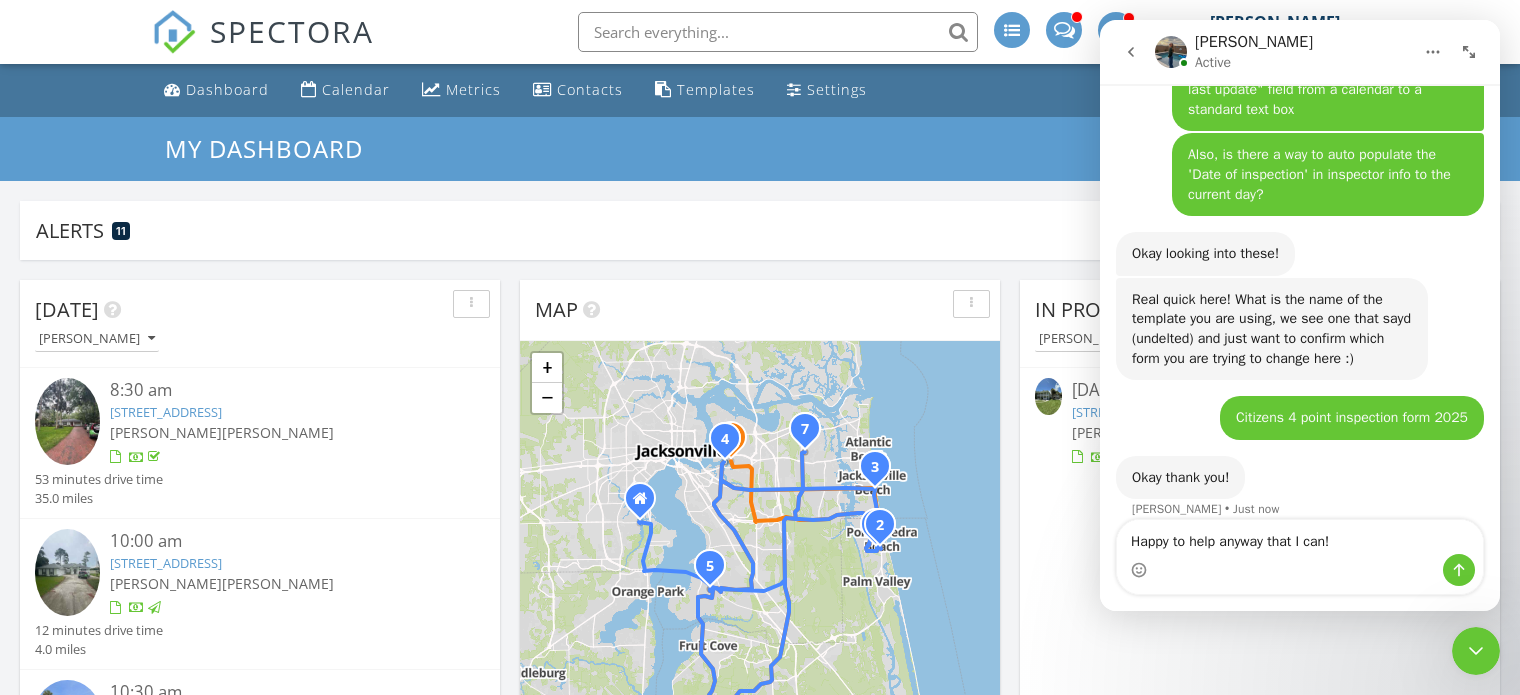 type 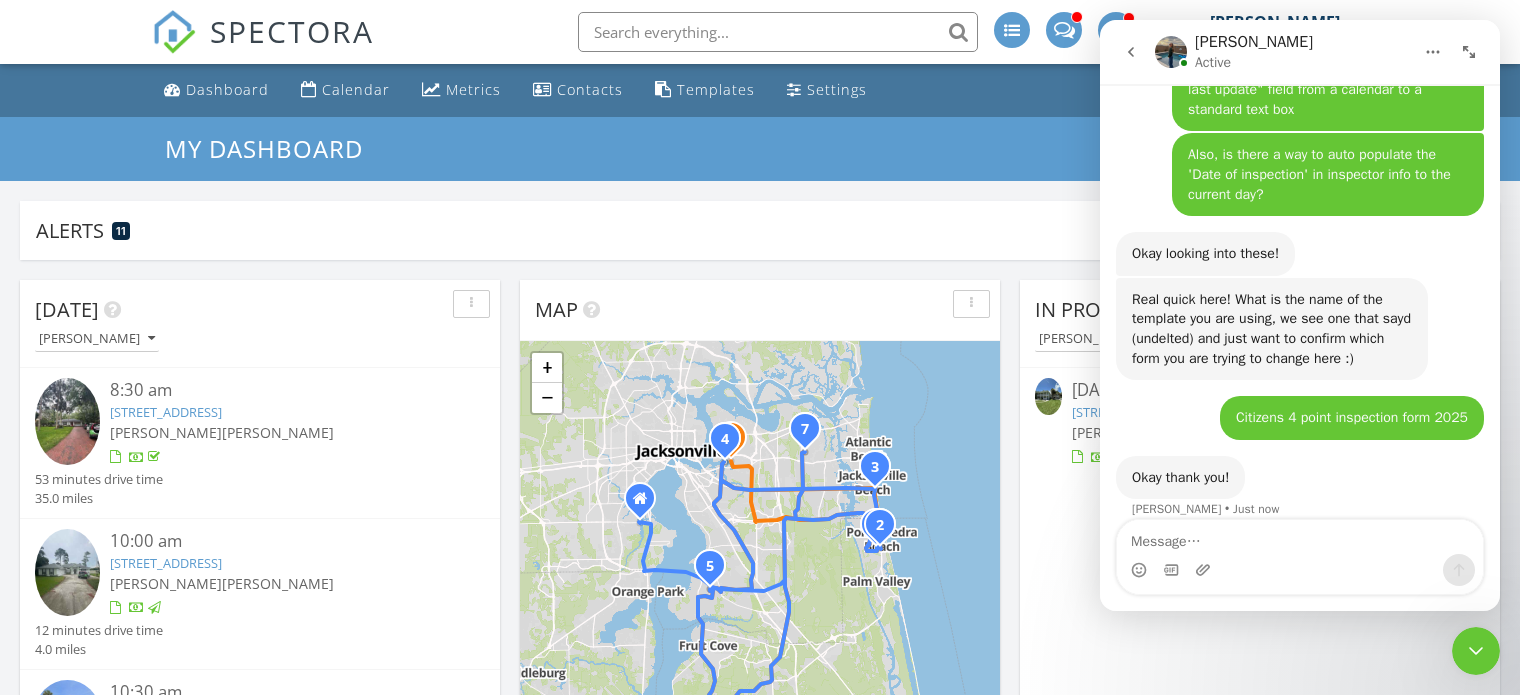 scroll, scrollTop: 1577, scrollLeft: 0, axis: vertical 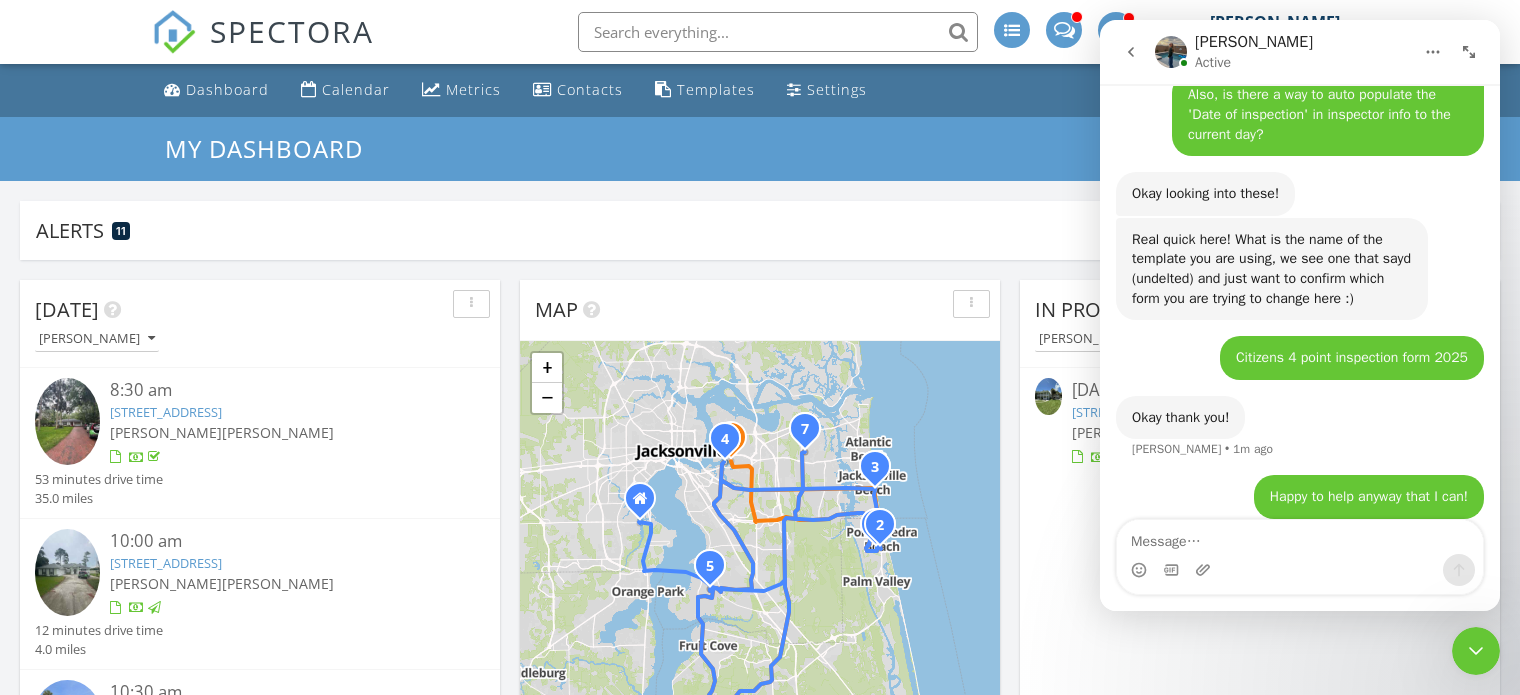 click at bounding box center (1476, 651) 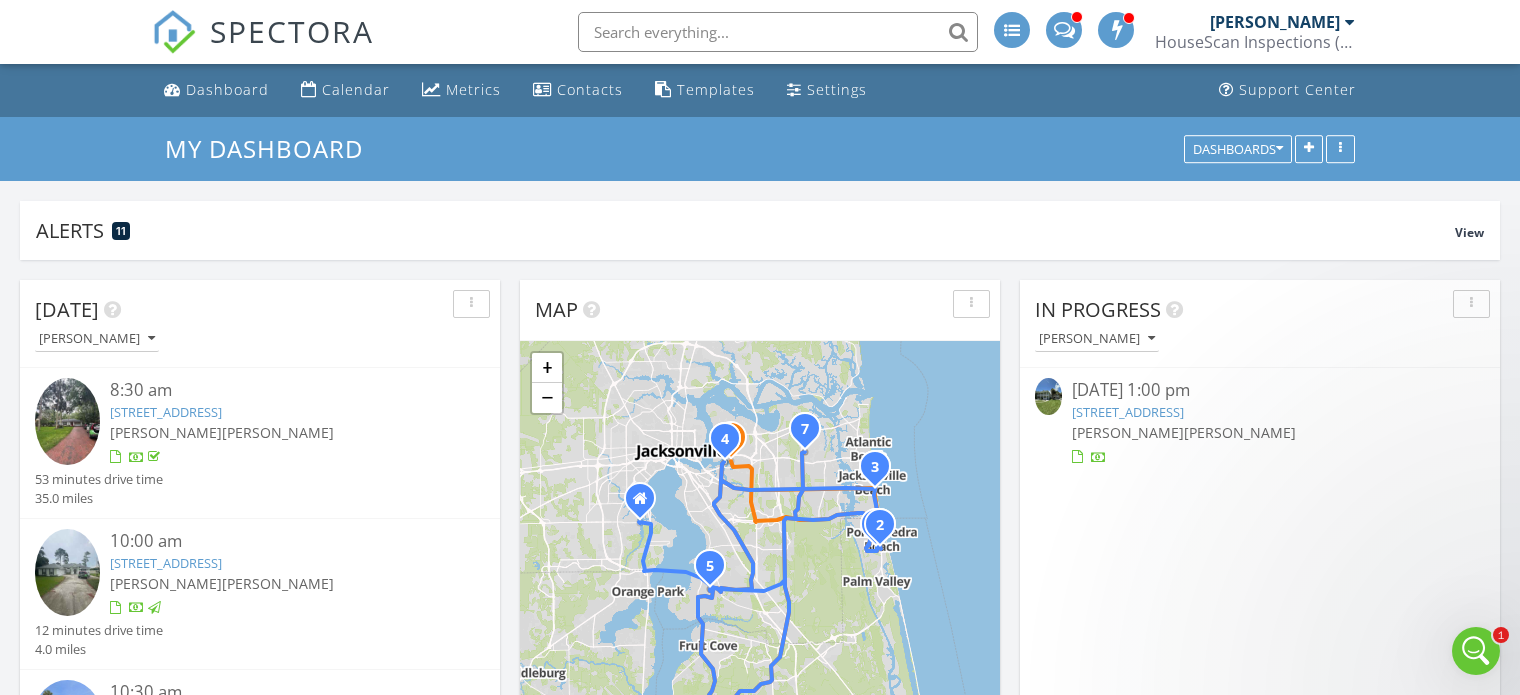 scroll, scrollTop: 0, scrollLeft: 0, axis: both 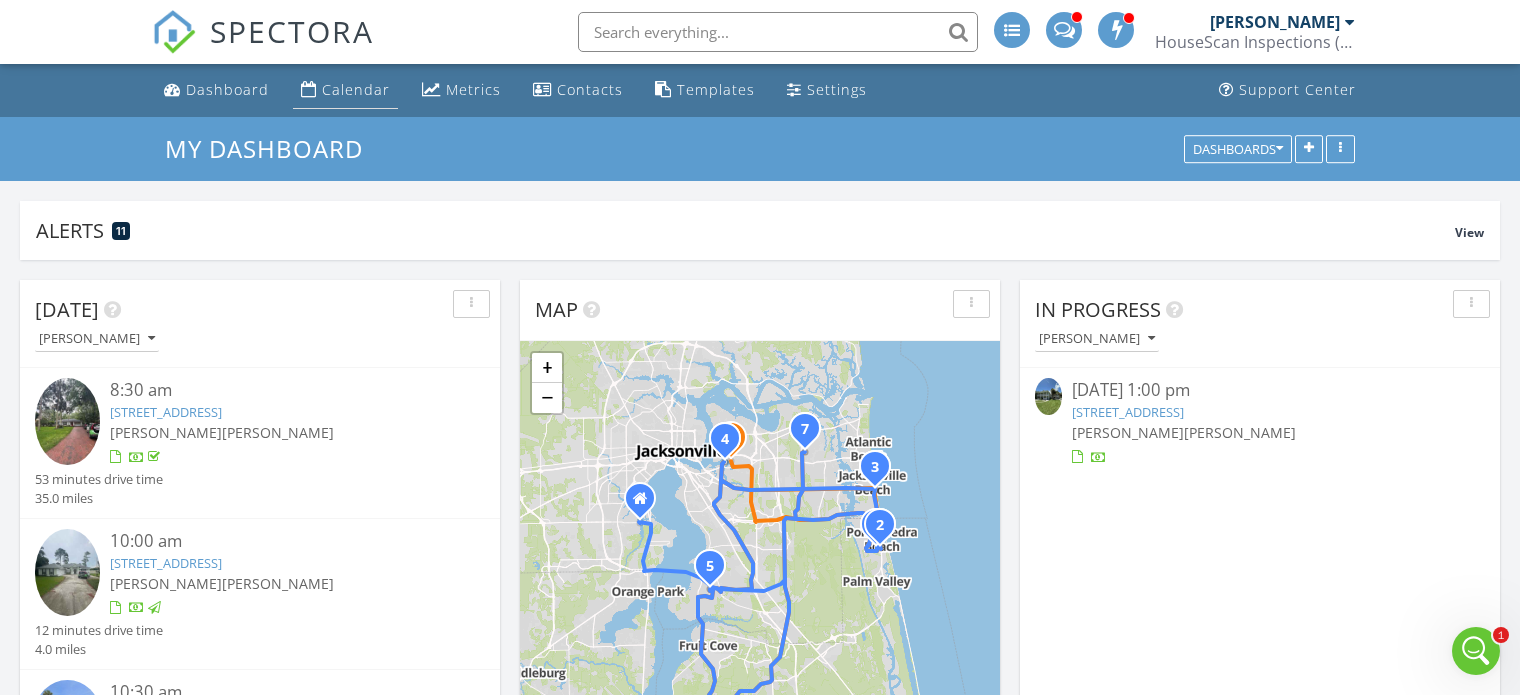 click on "Calendar" at bounding box center (356, 89) 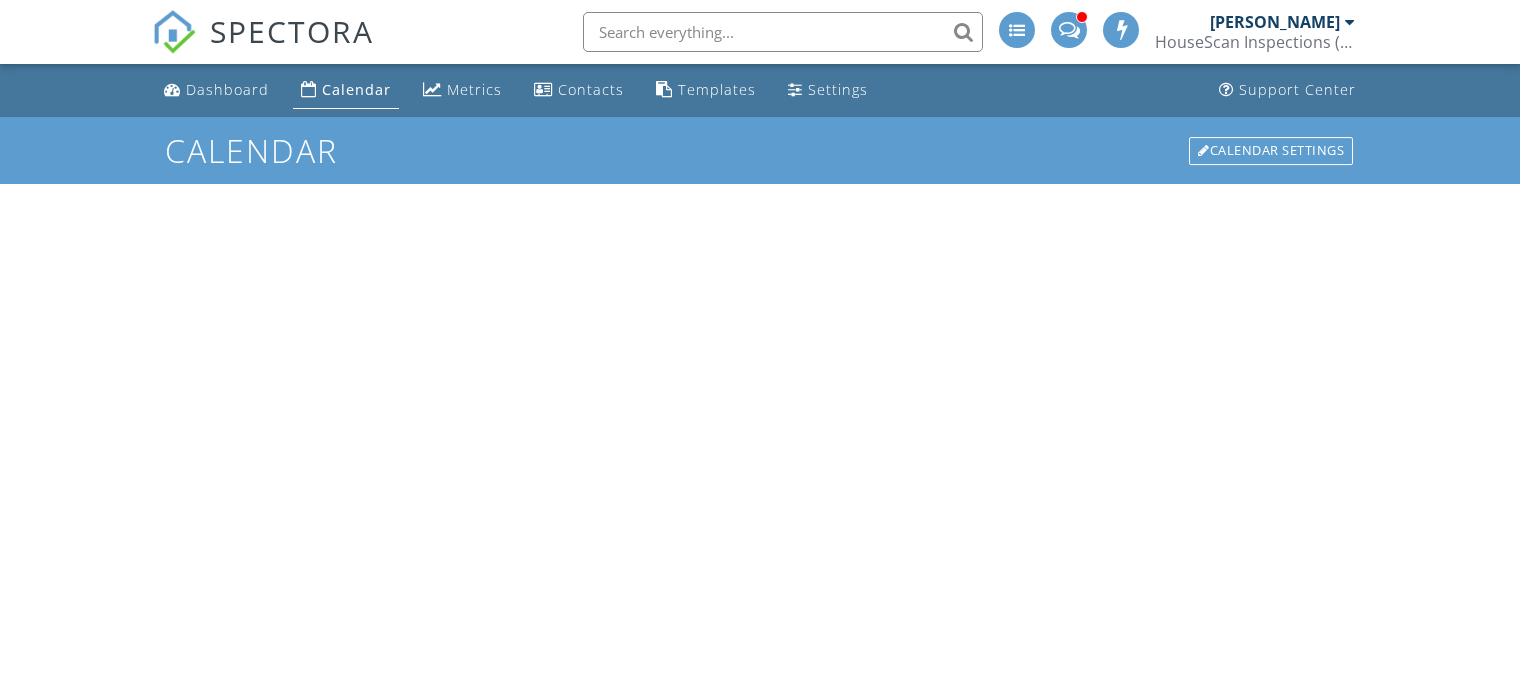 scroll, scrollTop: 0, scrollLeft: 0, axis: both 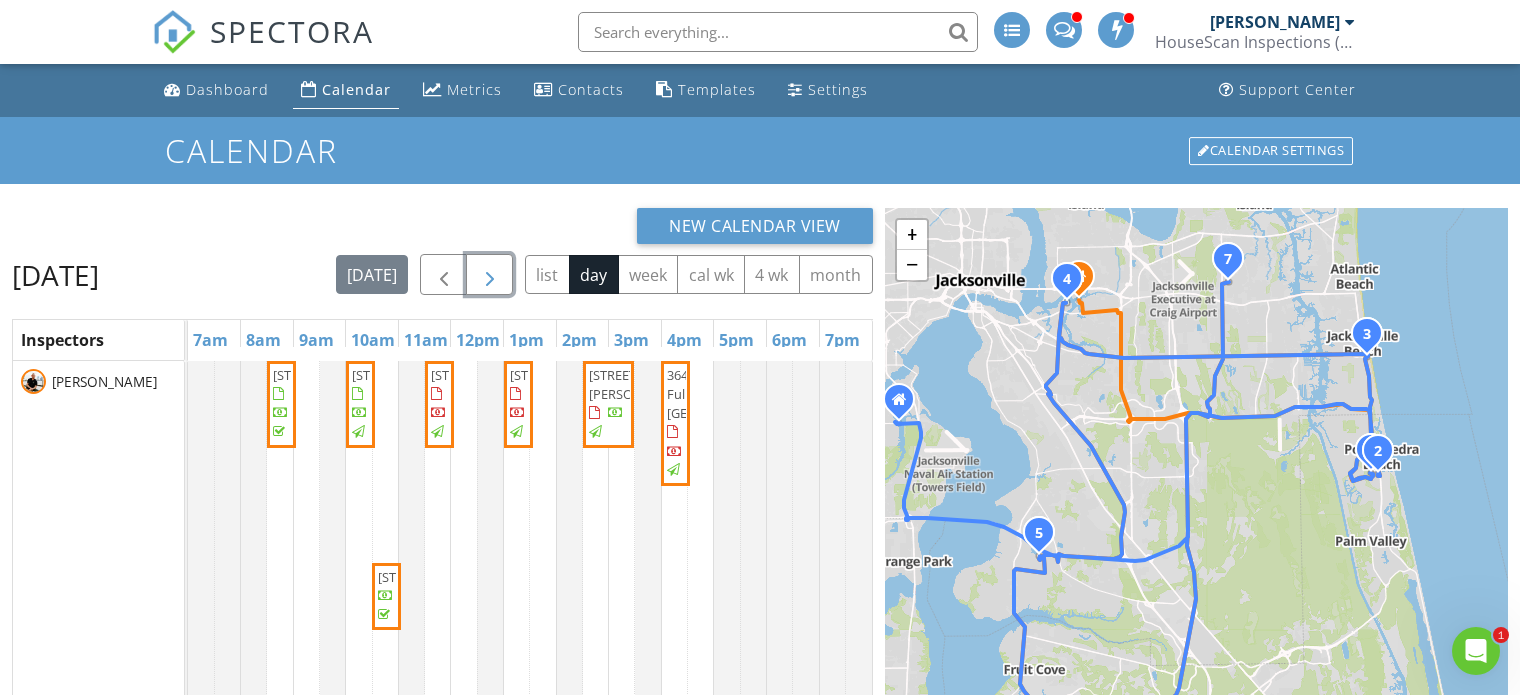 click at bounding box center [490, 275] 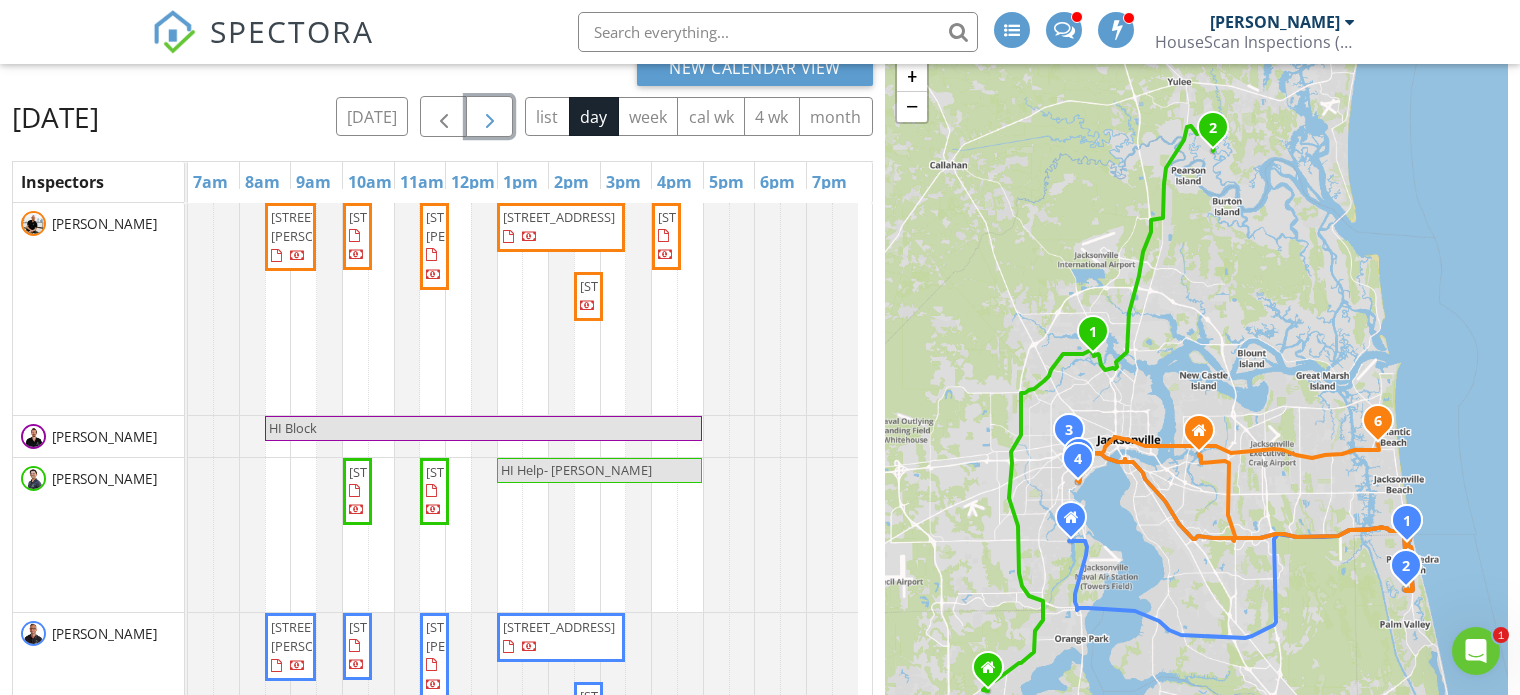 scroll, scrollTop: 200, scrollLeft: 0, axis: vertical 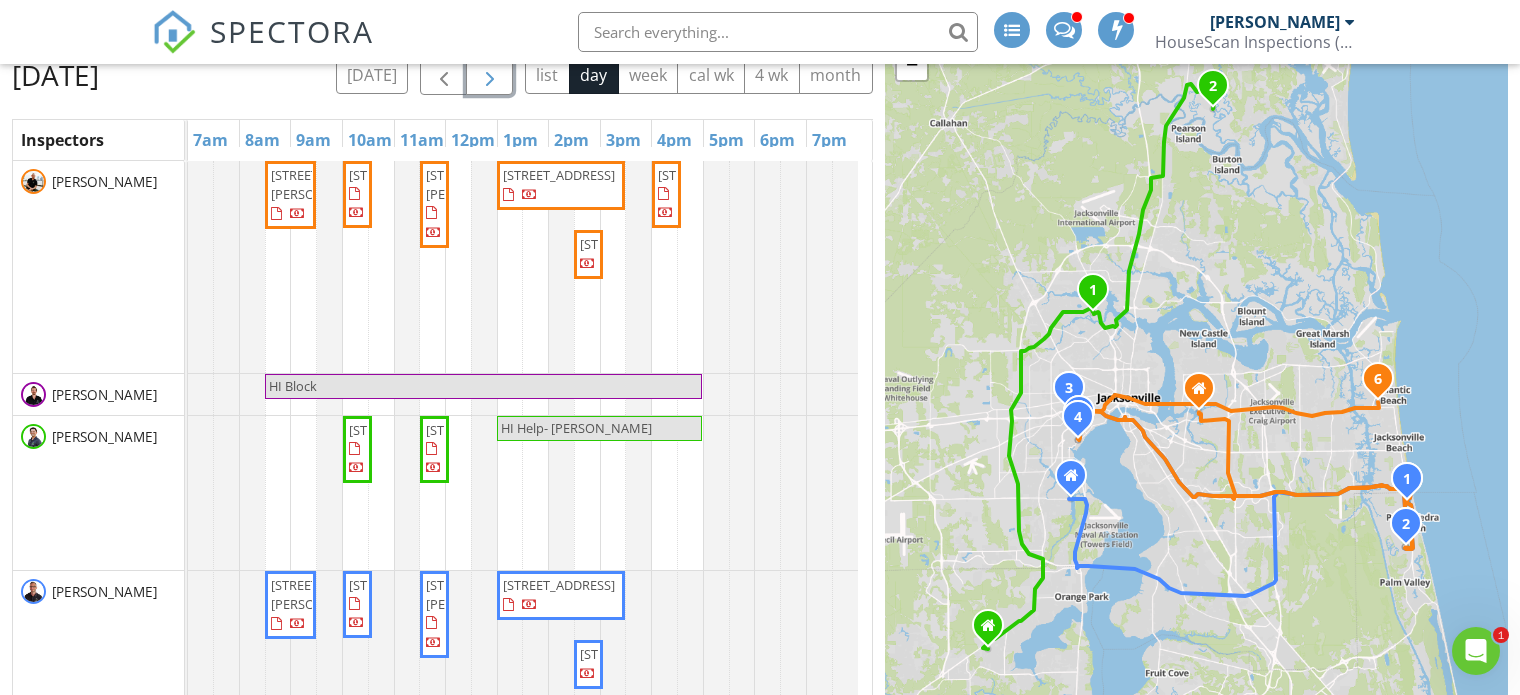 click on "438 Aquatic Dr, Atlantic Beach 32233" at bounding box center [714, 175] 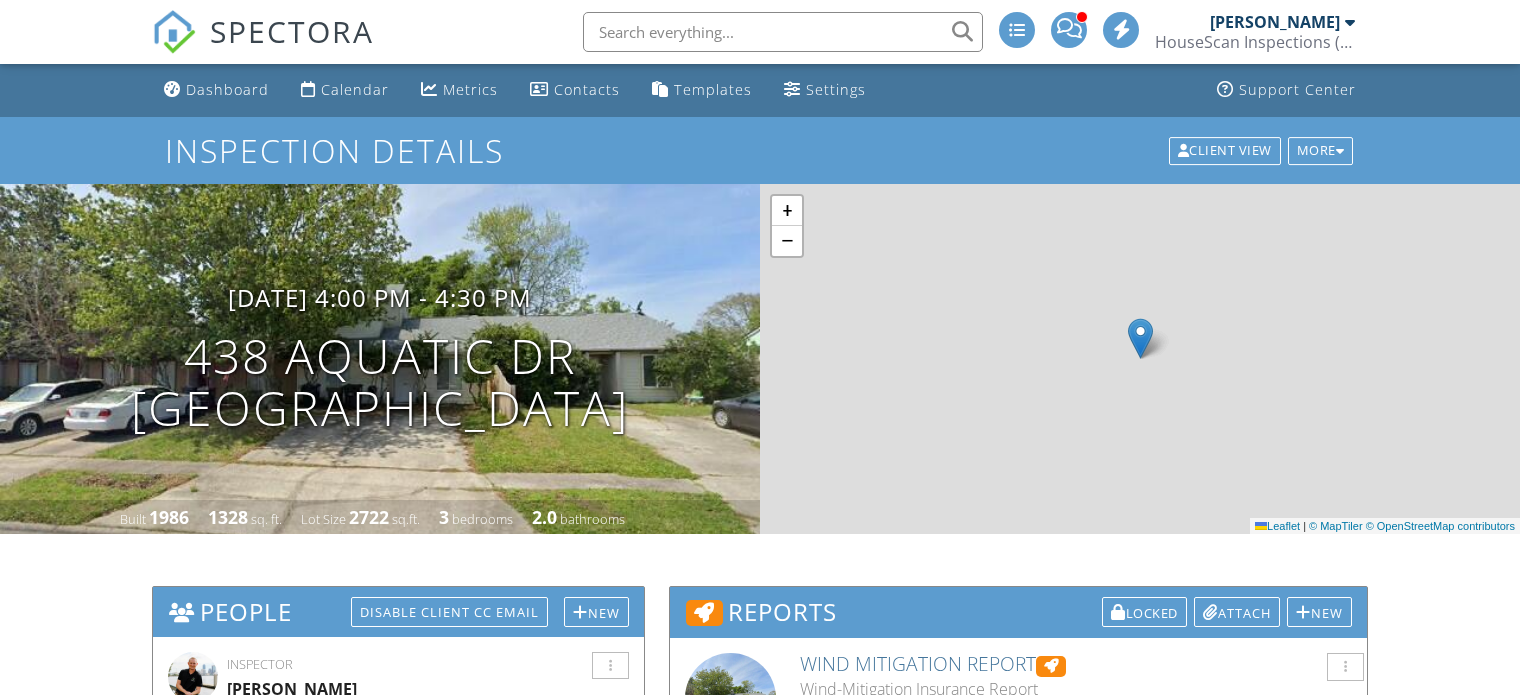 scroll, scrollTop: 0, scrollLeft: 0, axis: both 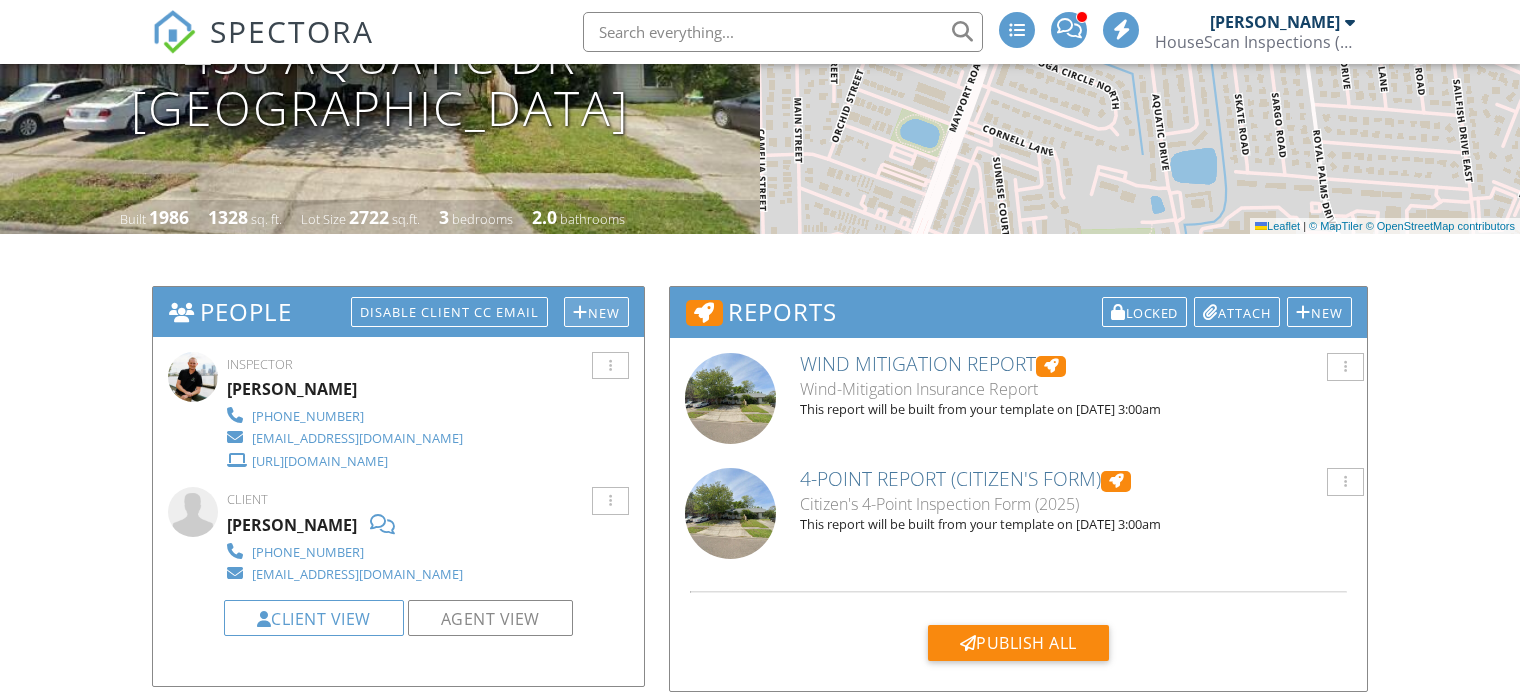 click on "New" at bounding box center (596, 312) 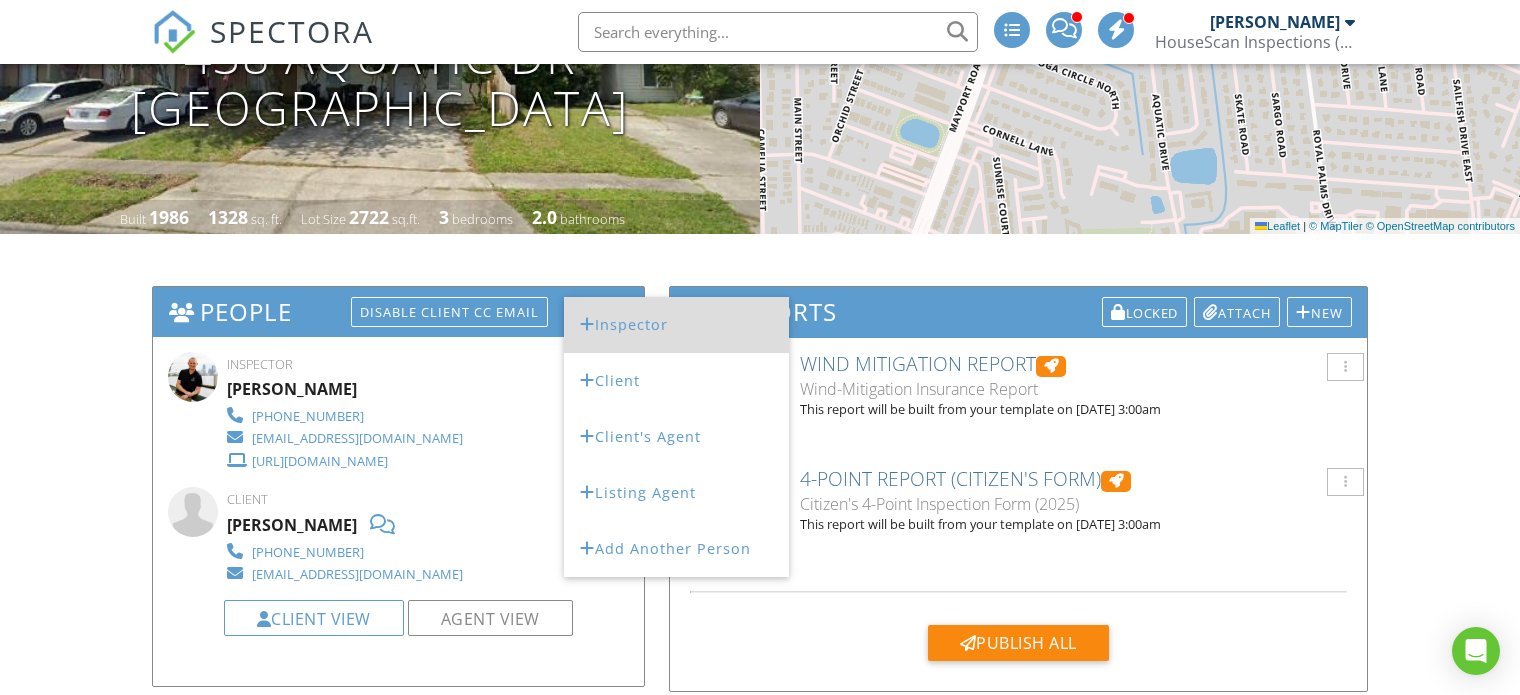 click on "Inspector" at bounding box center (676, 325) 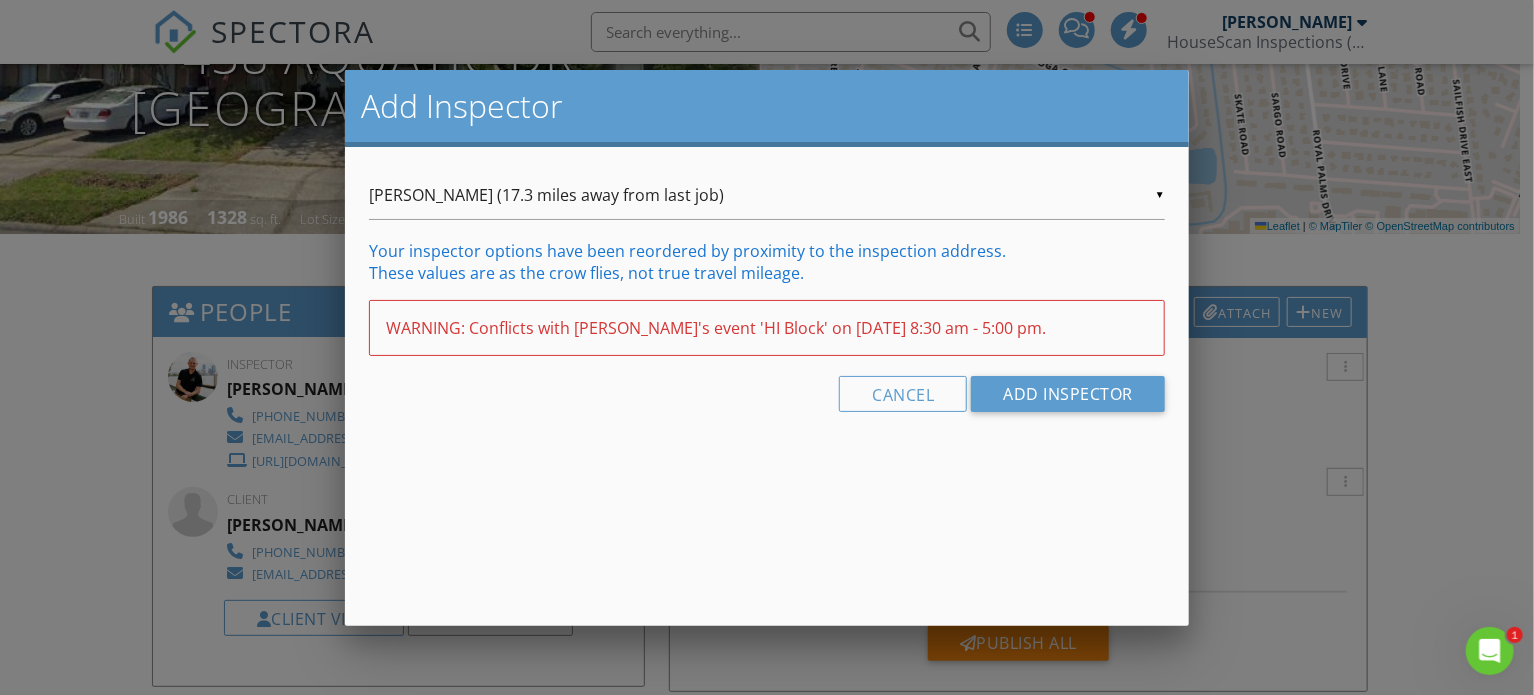 scroll, scrollTop: 0, scrollLeft: 0, axis: both 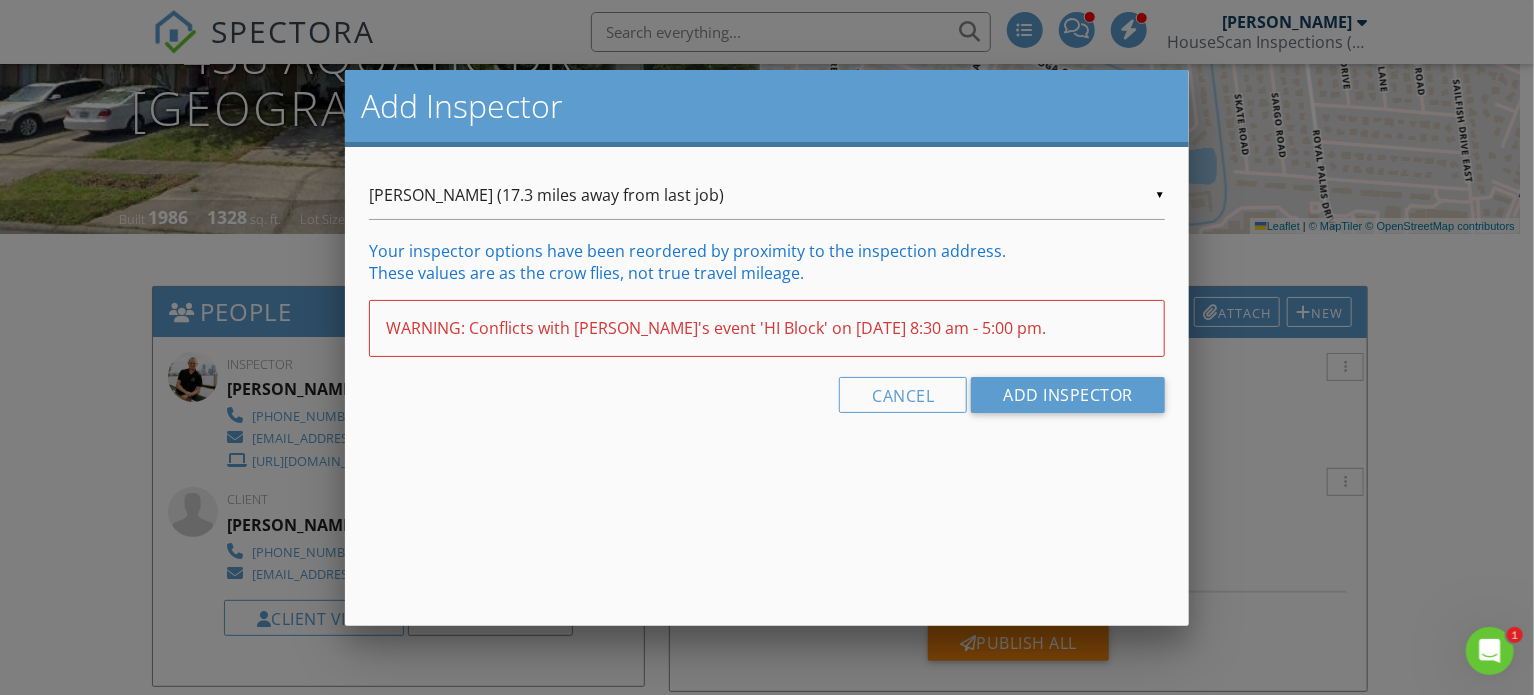 click on "▼ Gage Tarashik (17.3 miles away from last job) Gage Tarashik (17.3 miles away from last job) Austin Mattes (17.4 miles away from last job) Blake Haliburton (19.5 miles away from last job) Gage Tarashik (17.3 miles away from last job) Austin Mattes (17.4 miles away from last job) Blake Haliburton (19.5 miles away from last job)" at bounding box center [767, 195] 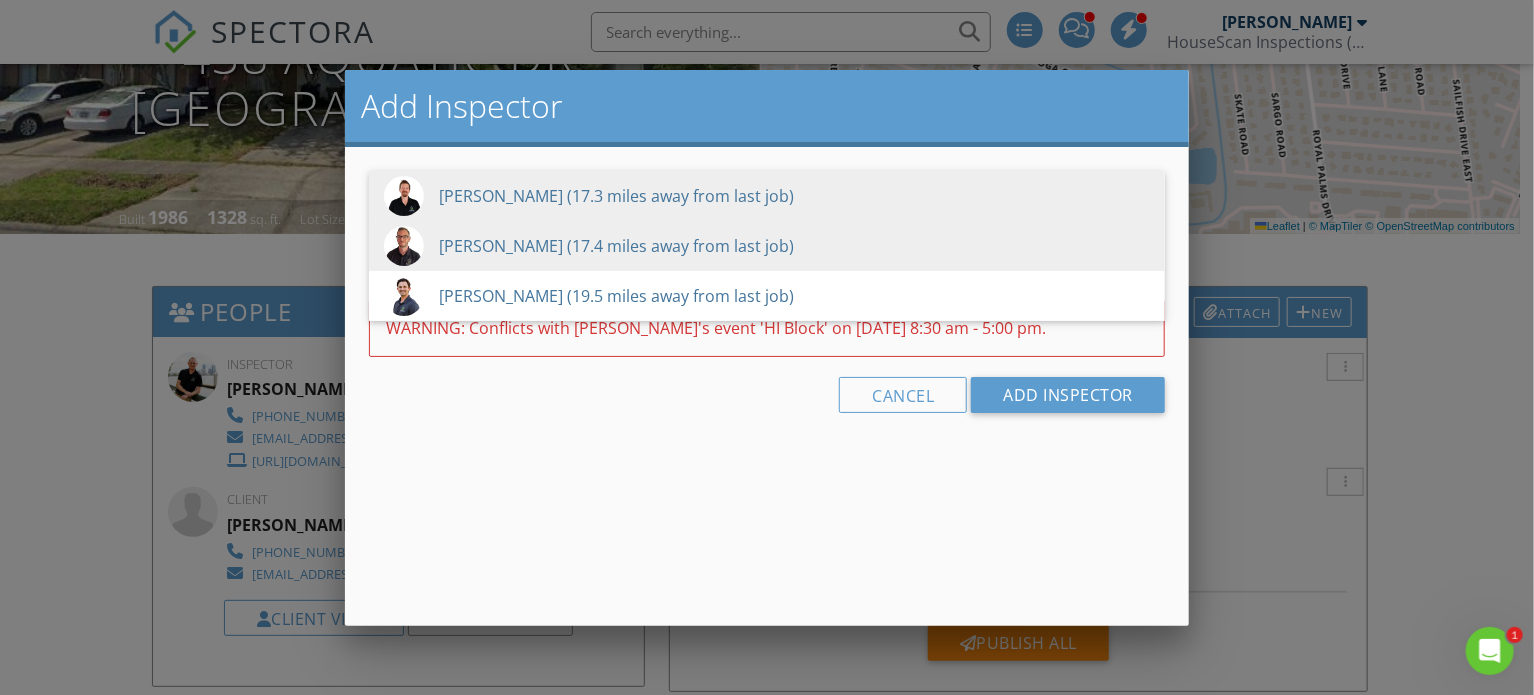 click on "Austin Mattes (17.4 miles away from last job)" at bounding box center (767, 246) 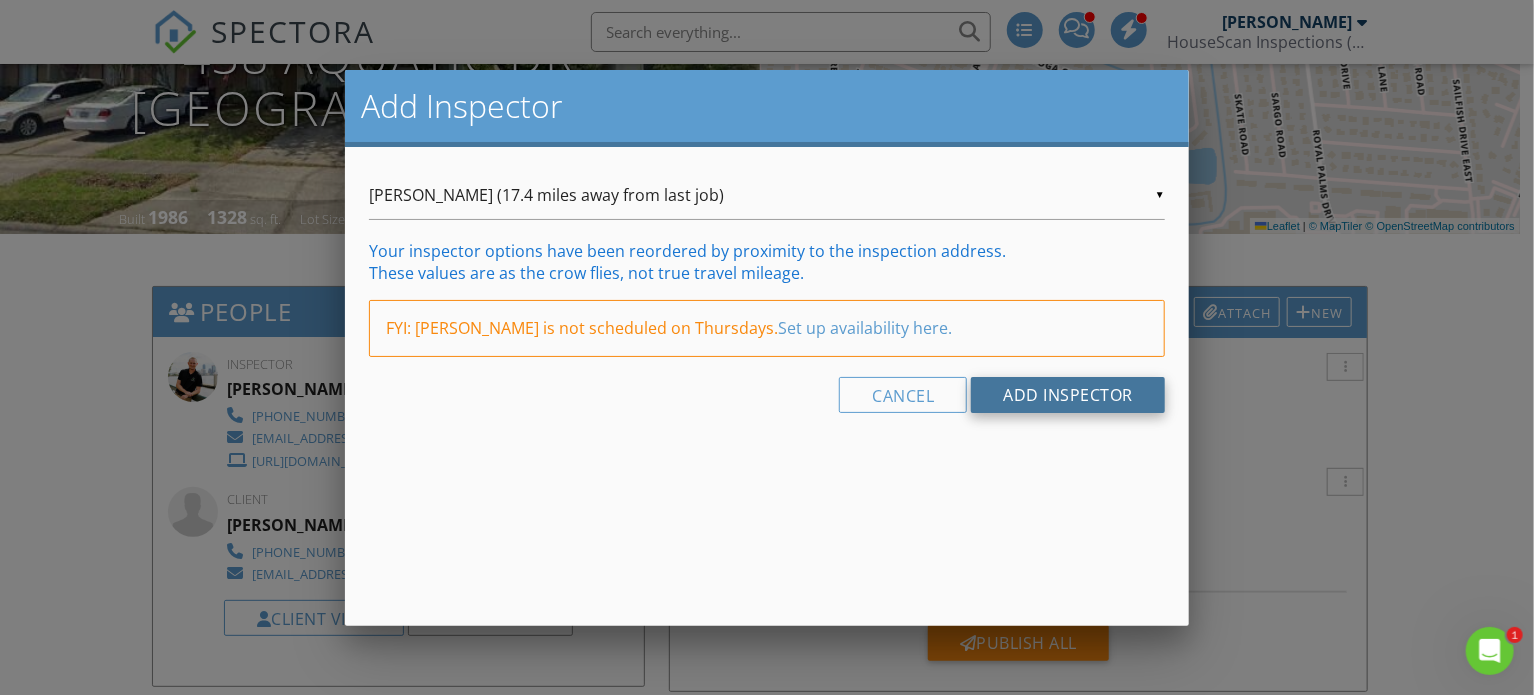 click on "Add Inspector" at bounding box center (1068, 395) 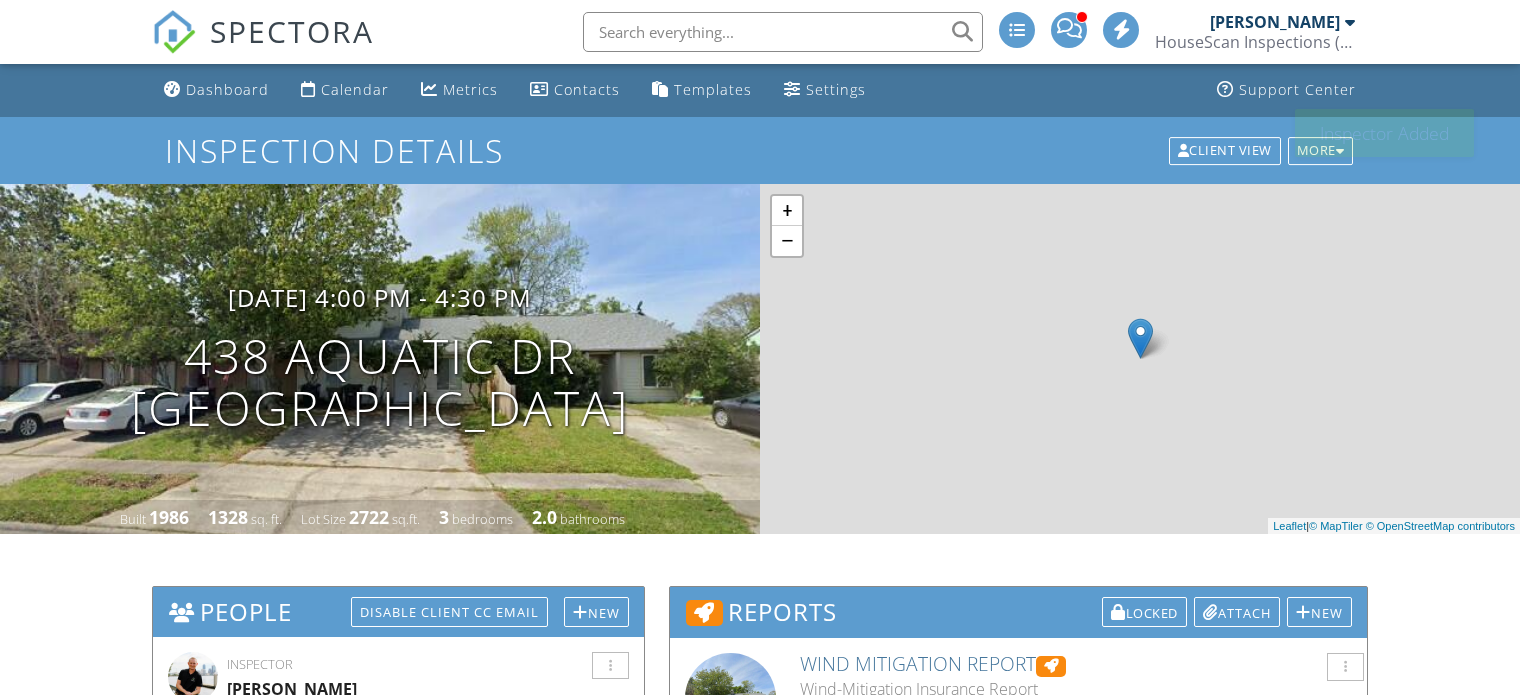scroll, scrollTop: 0, scrollLeft: 0, axis: both 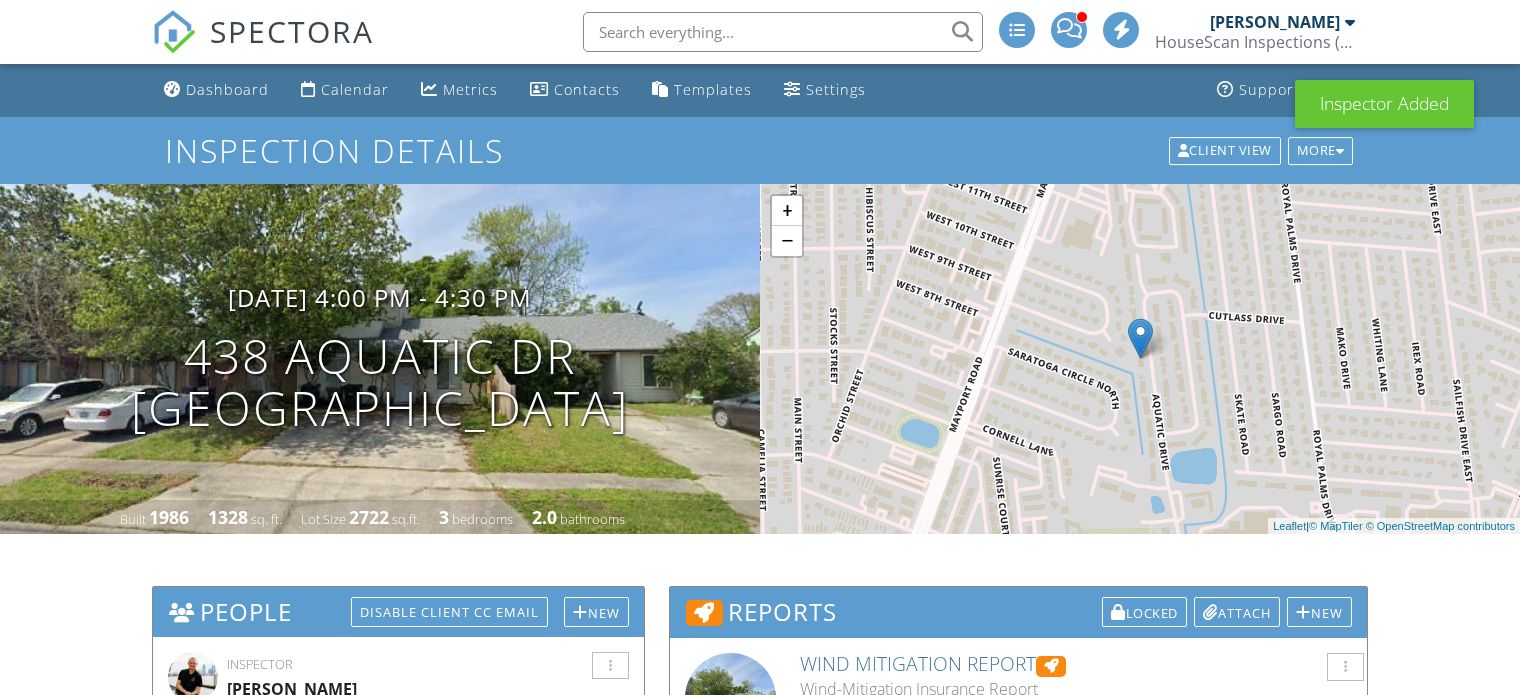click on "Calendar" at bounding box center (355, 89) 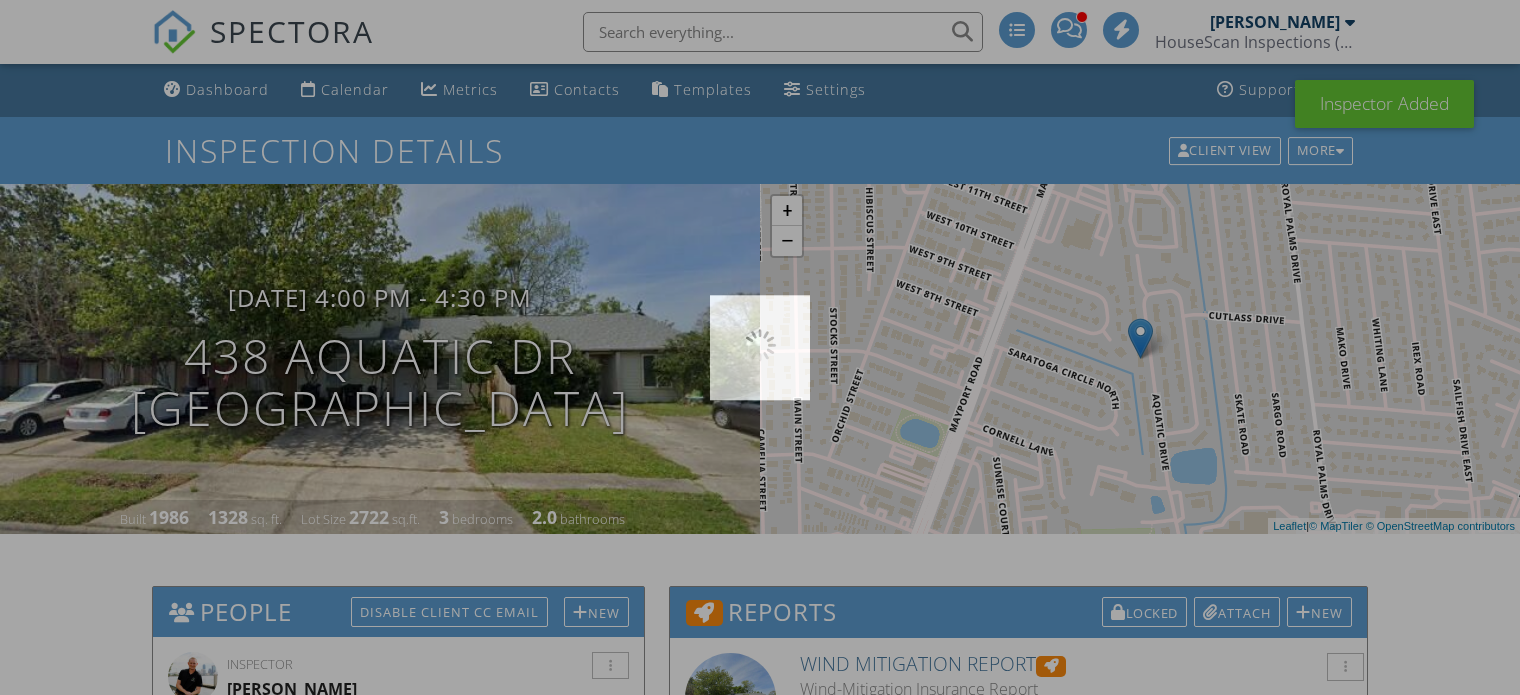 scroll, scrollTop: 0, scrollLeft: 0, axis: both 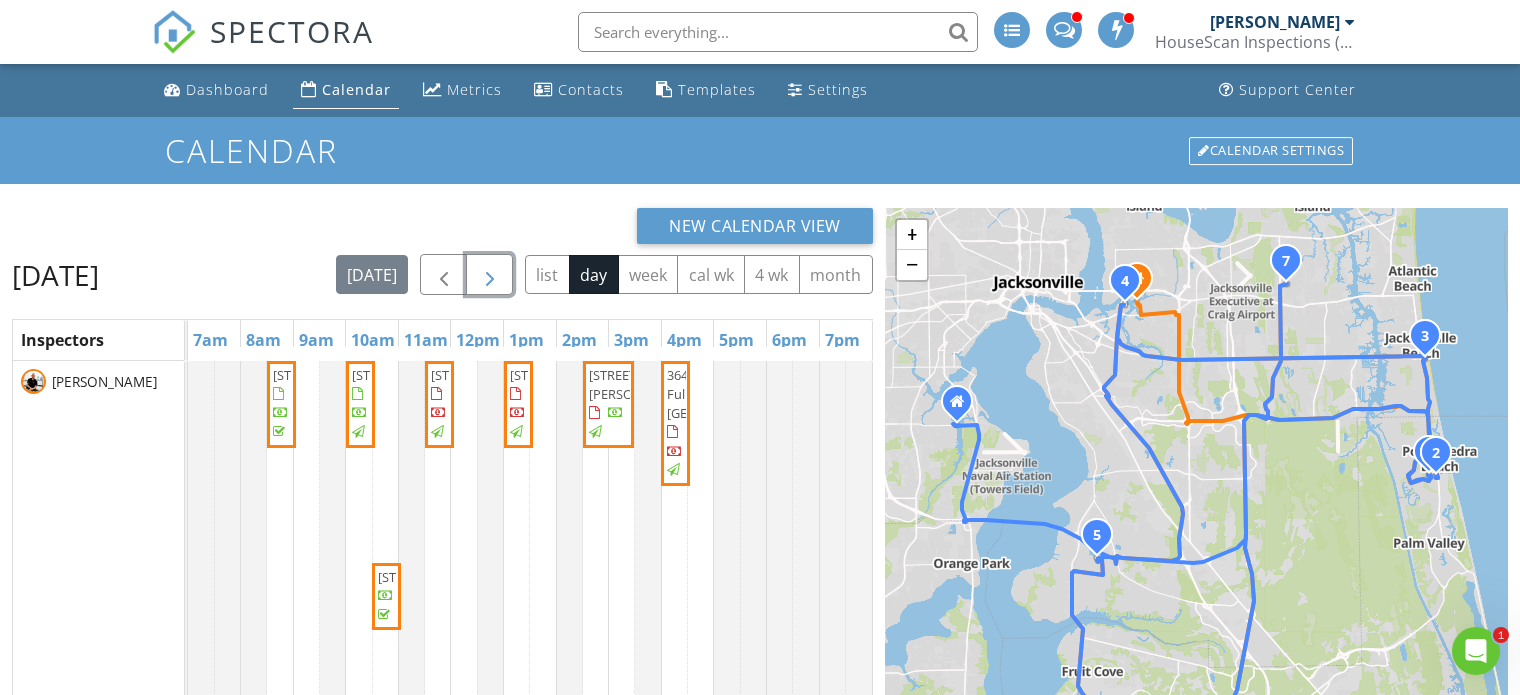 click at bounding box center (490, 275) 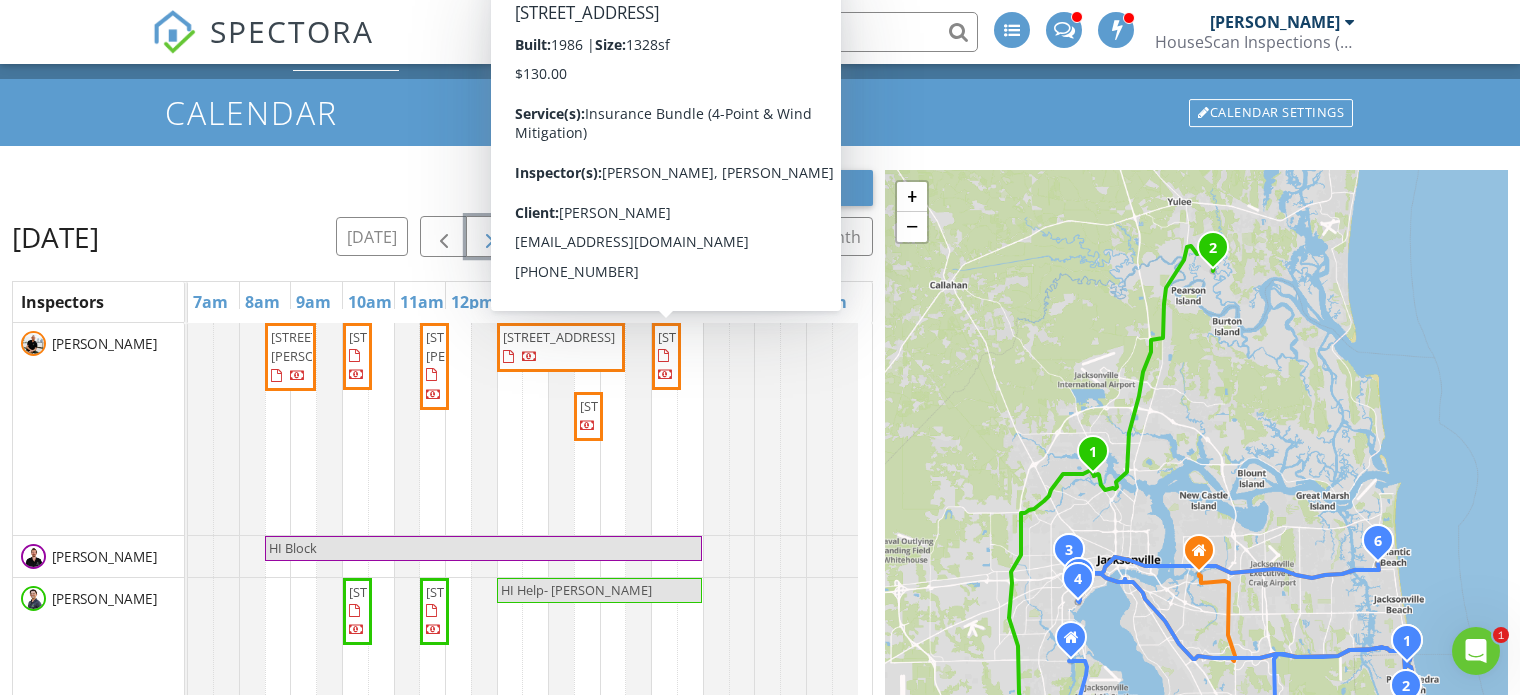 scroll, scrollTop: 0, scrollLeft: 0, axis: both 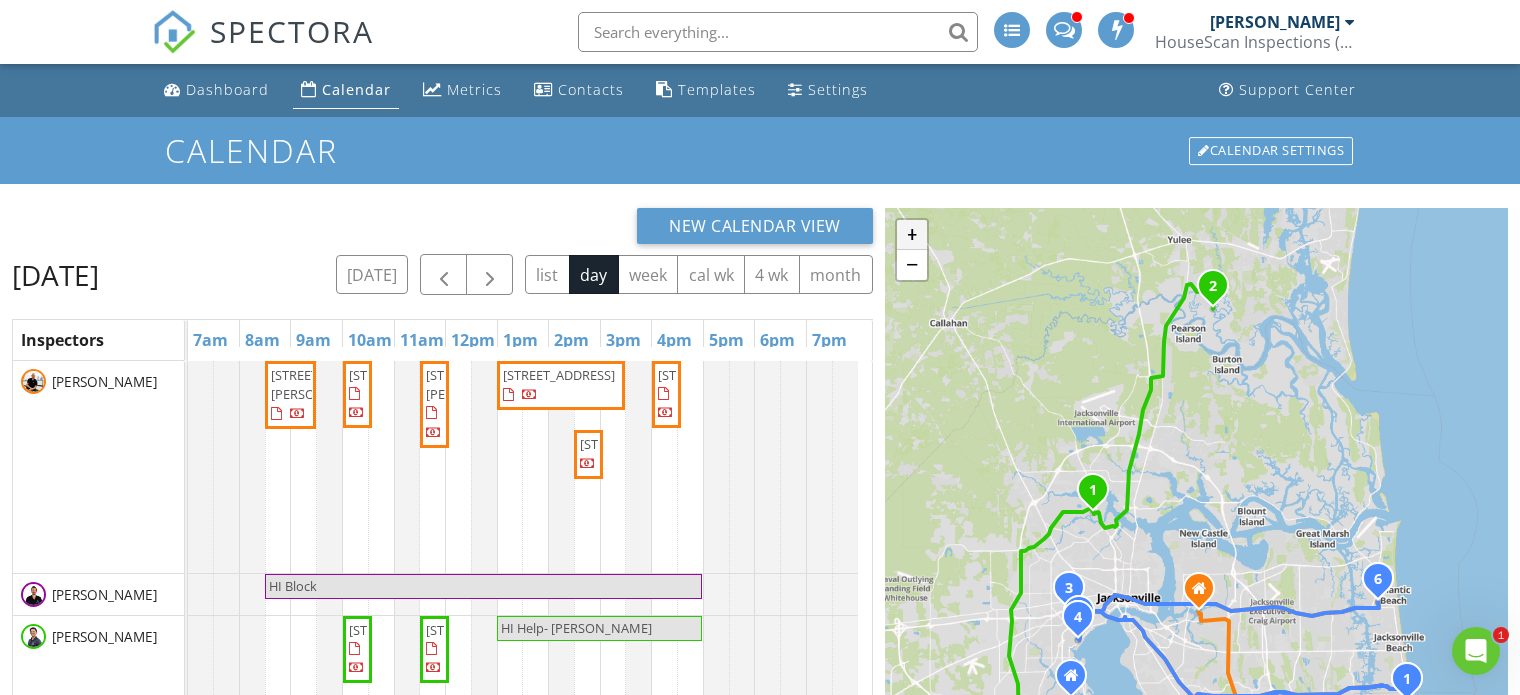 click on "+" at bounding box center [912, 235] 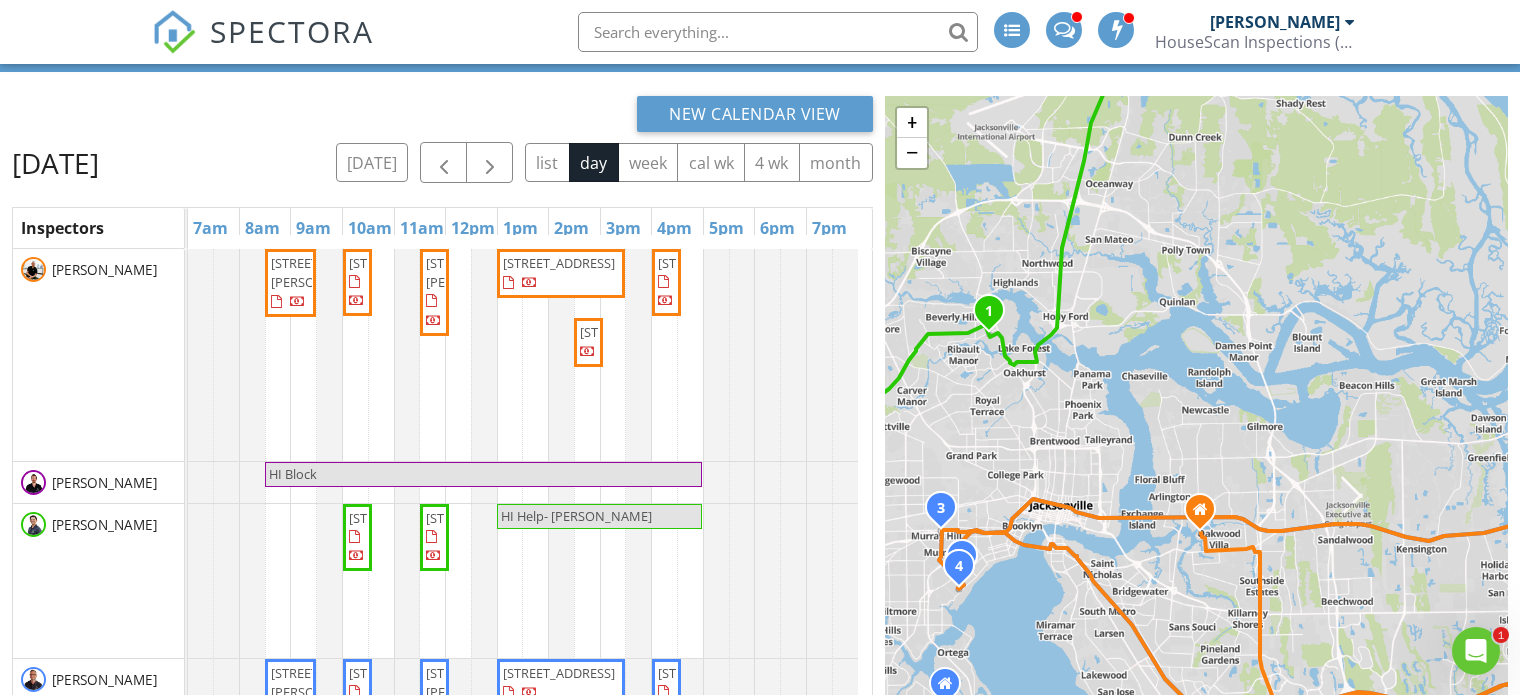 scroll, scrollTop: 108, scrollLeft: 0, axis: vertical 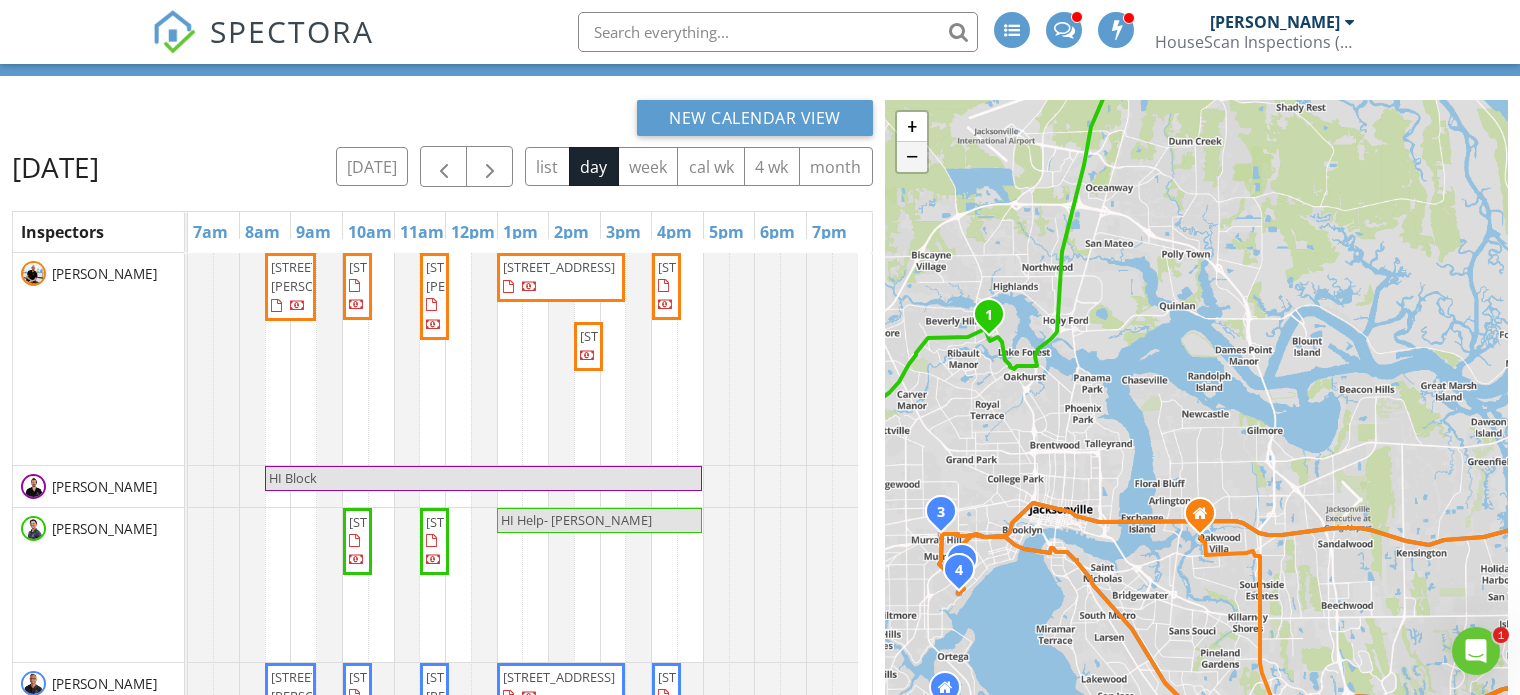 click on "−" at bounding box center [912, 157] 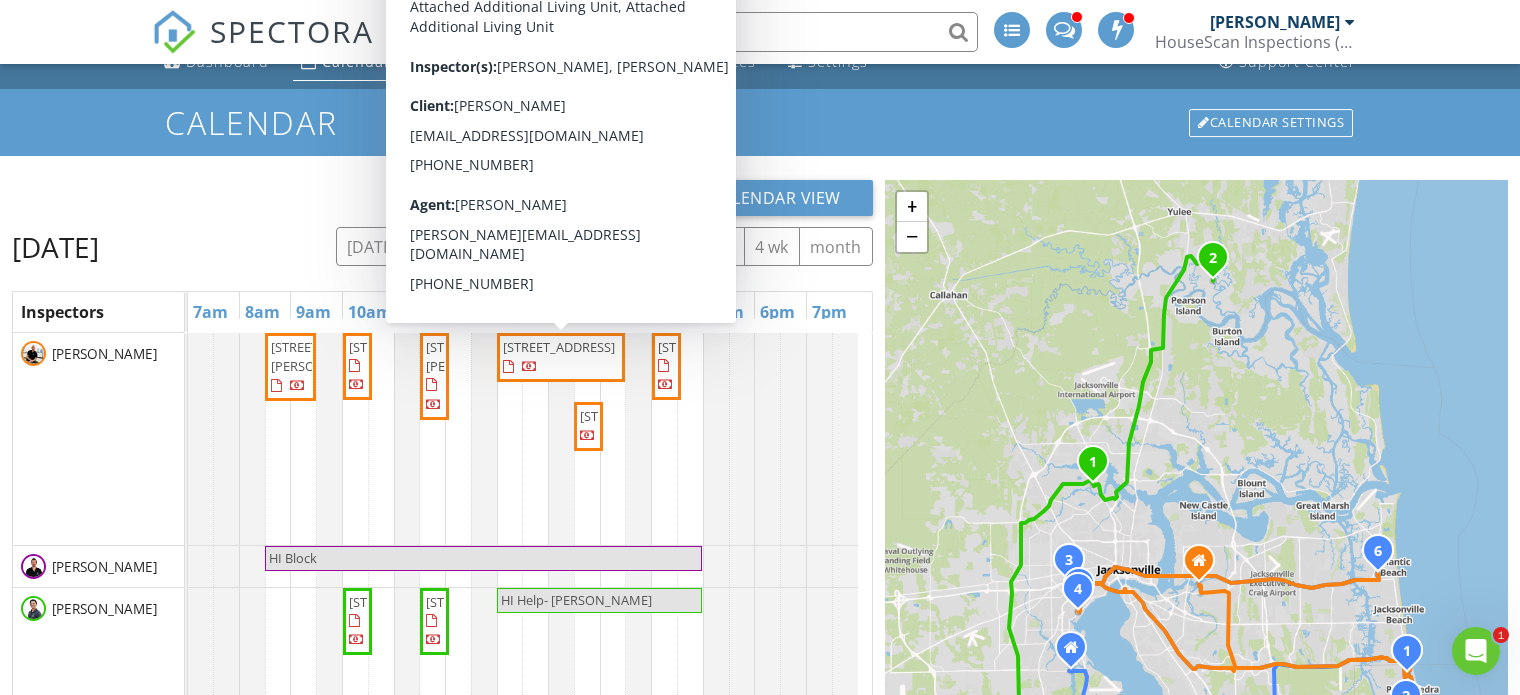 scroll, scrollTop: 0, scrollLeft: 0, axis: both 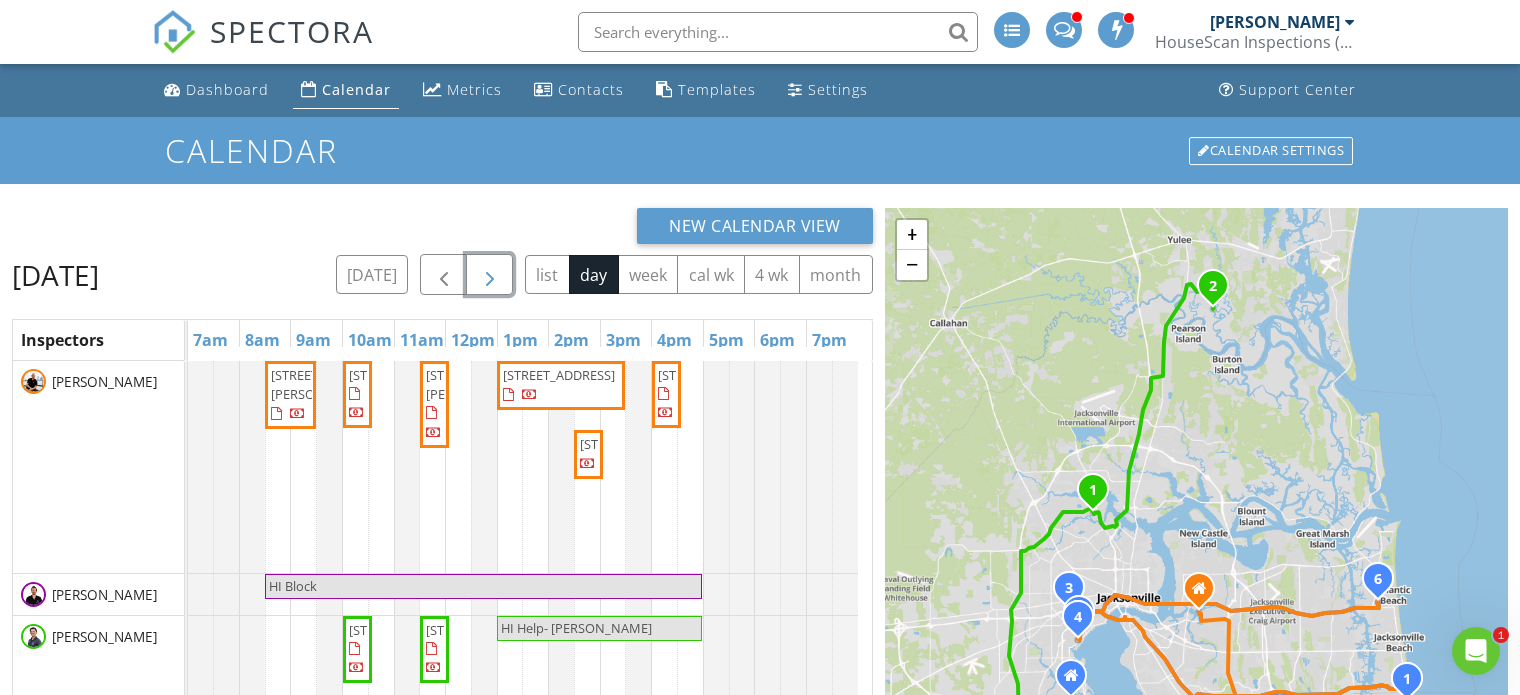 click at bounding box center (490, 275) 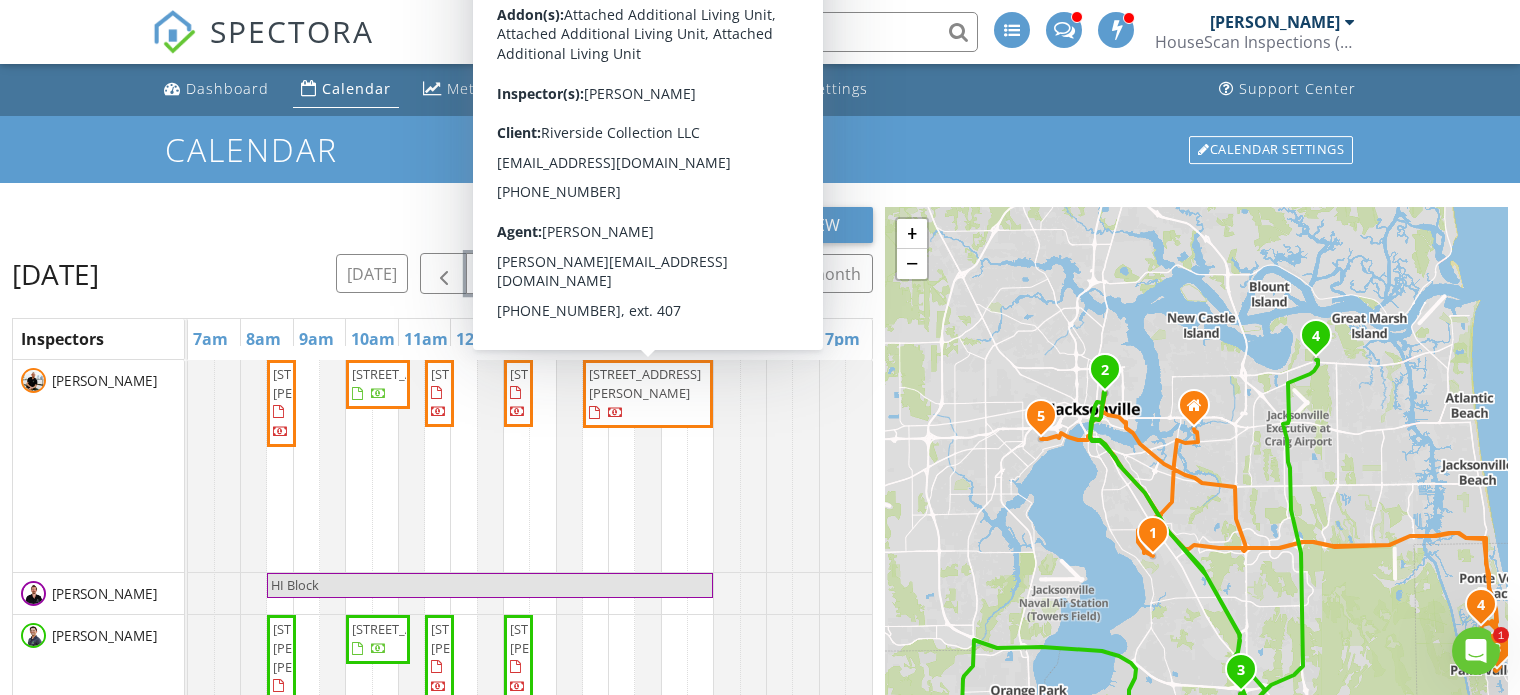 scroll, scrollTop: 0, scrollLeft: 0, axis: both 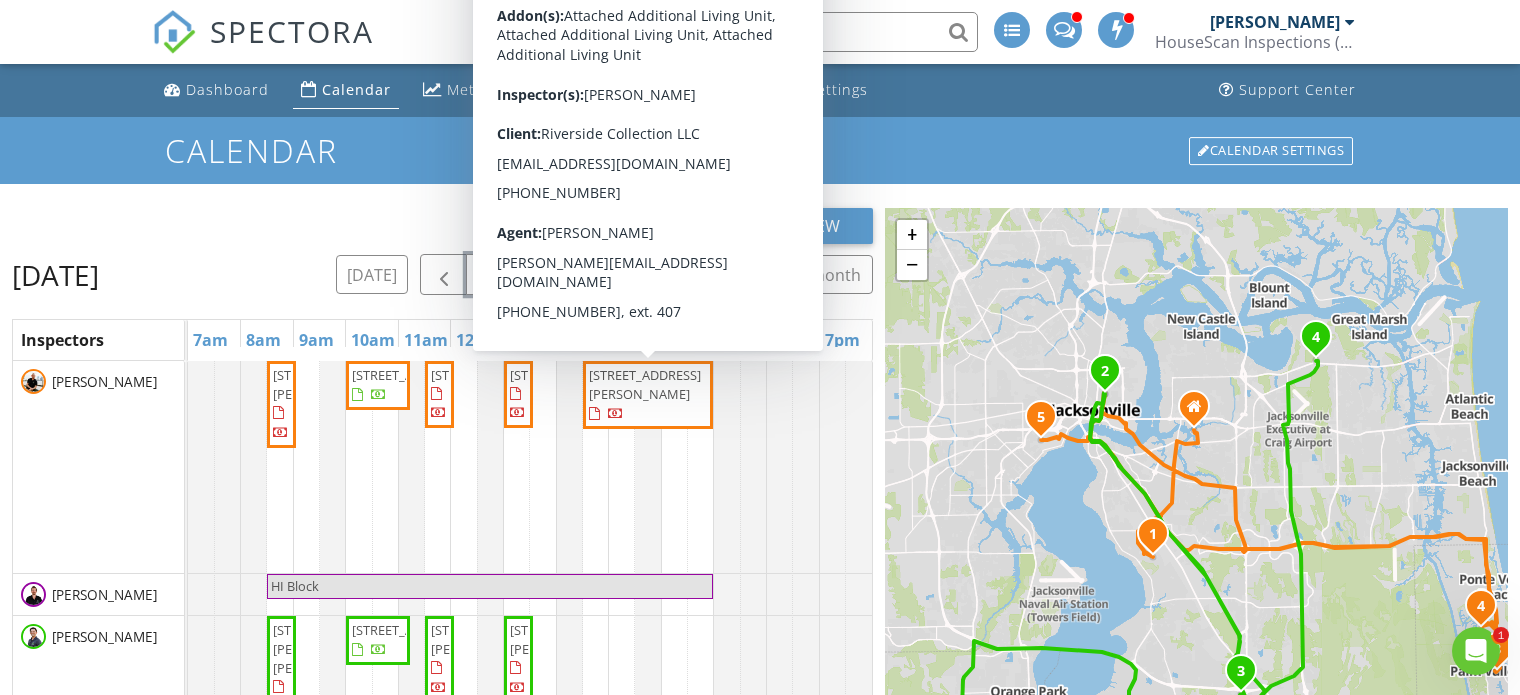 click on "[STREET_ADDRESS][PERSON_NAME]" at bounding box center (648, 395) 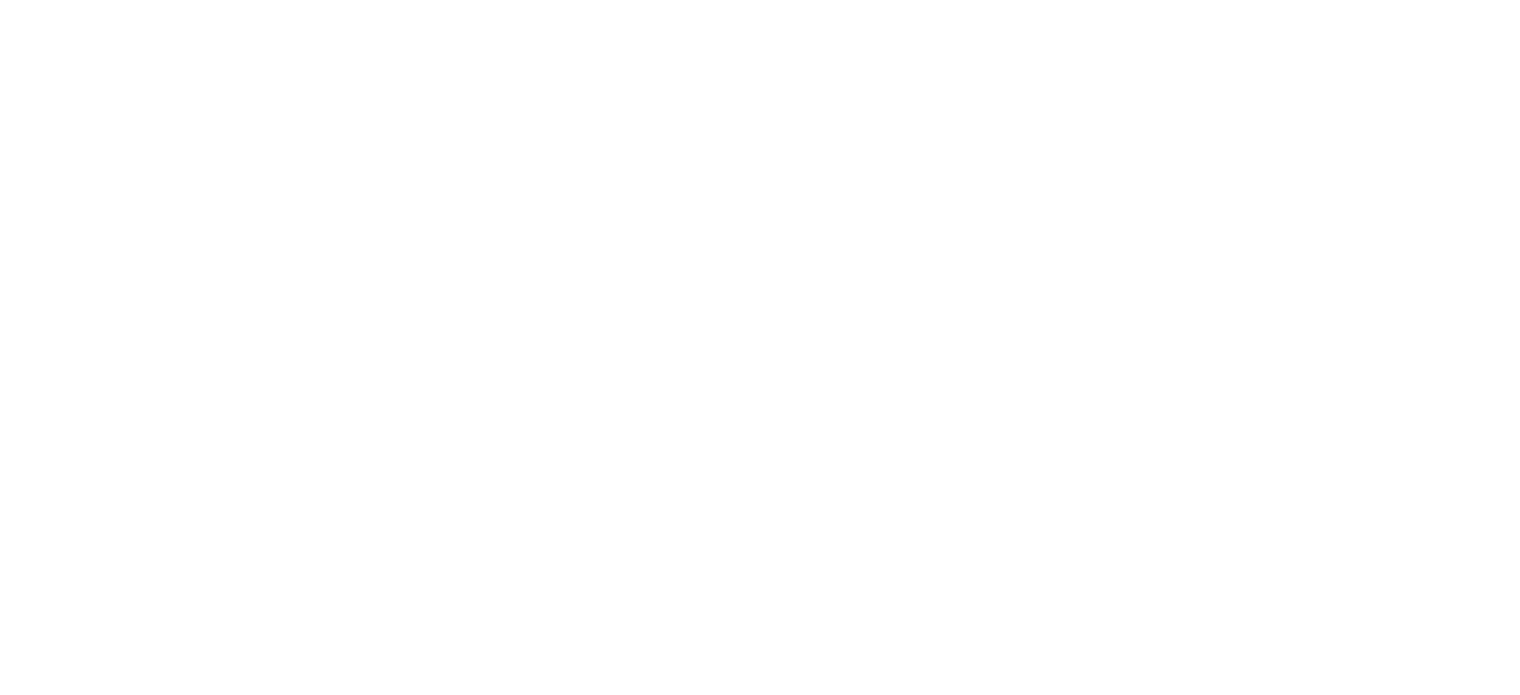 scroll, scrollTop: 0, scrollLeft: 0, axis: both 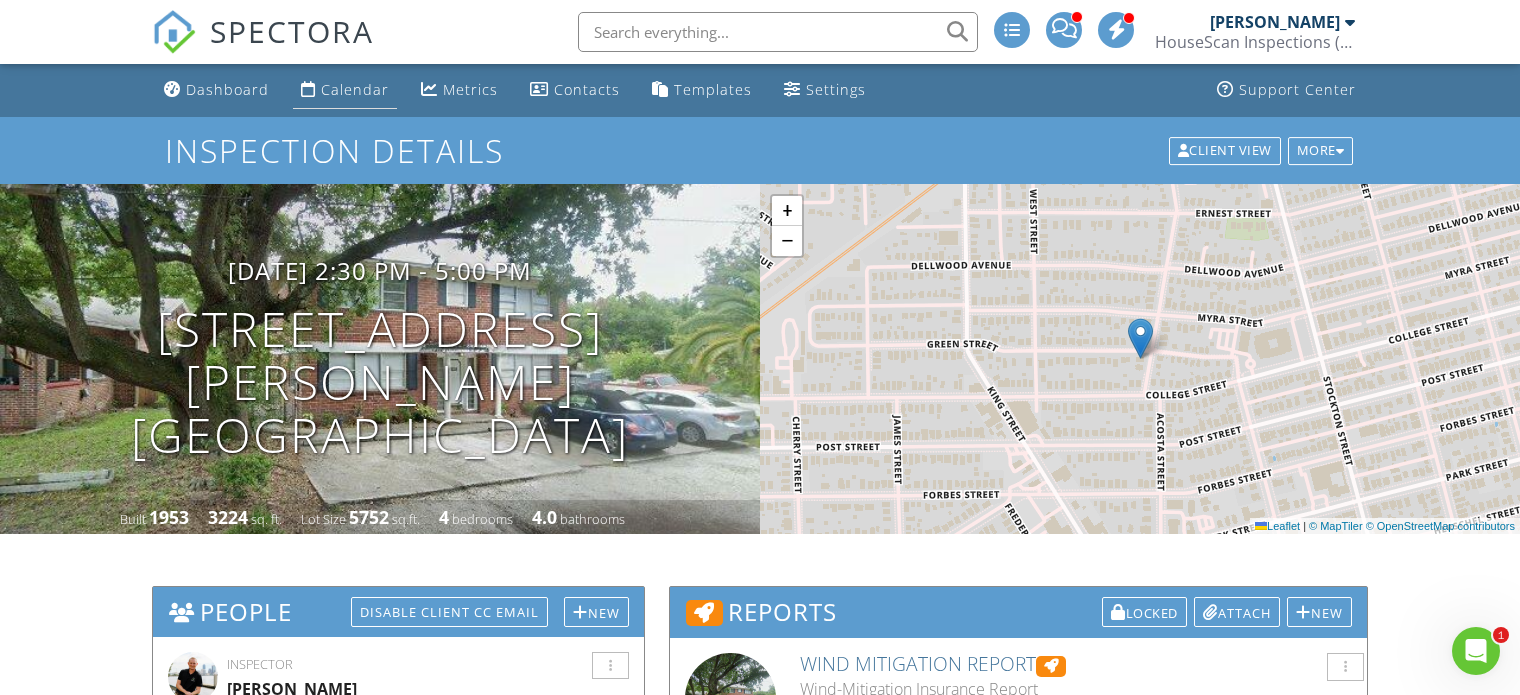 click on "Calendar" at bounding box center [355, 89] 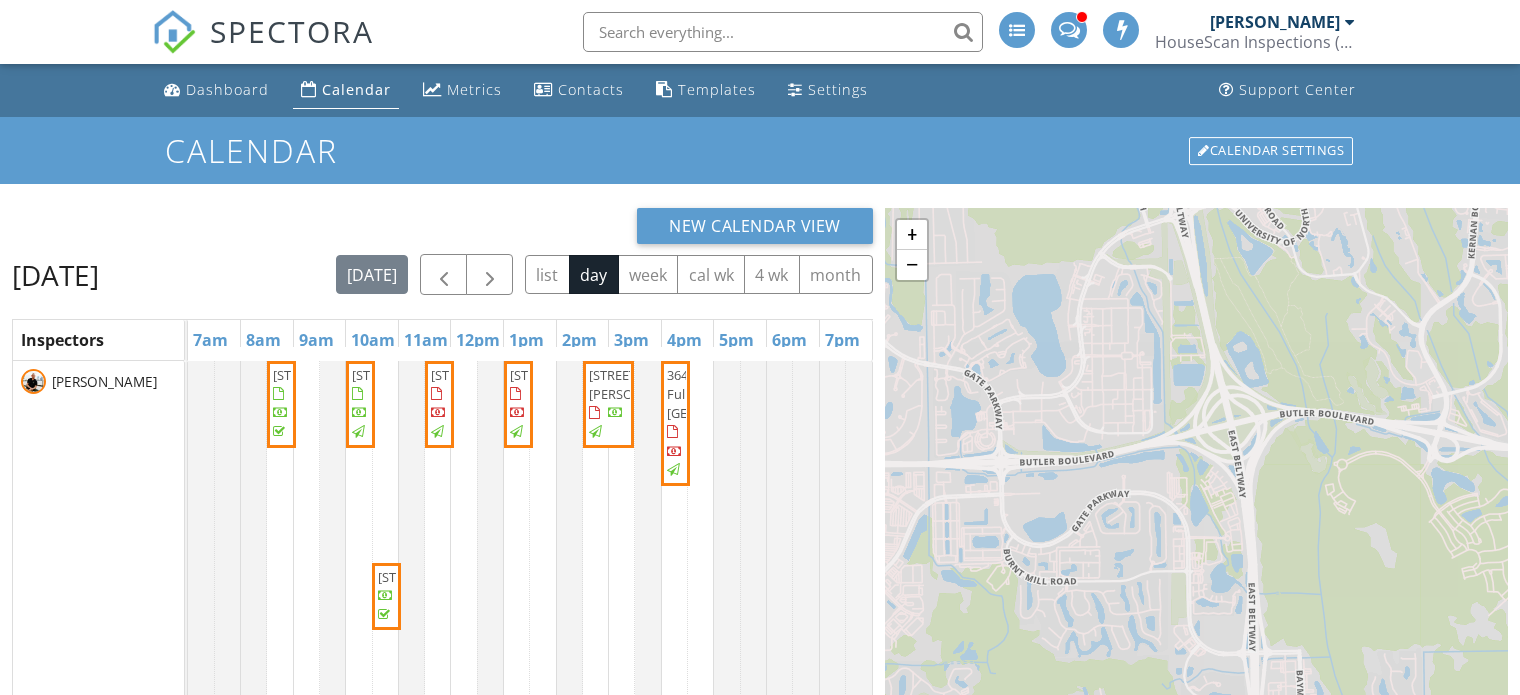 scroll, scrollTop: 0, scrollLeft: 0, axis: both 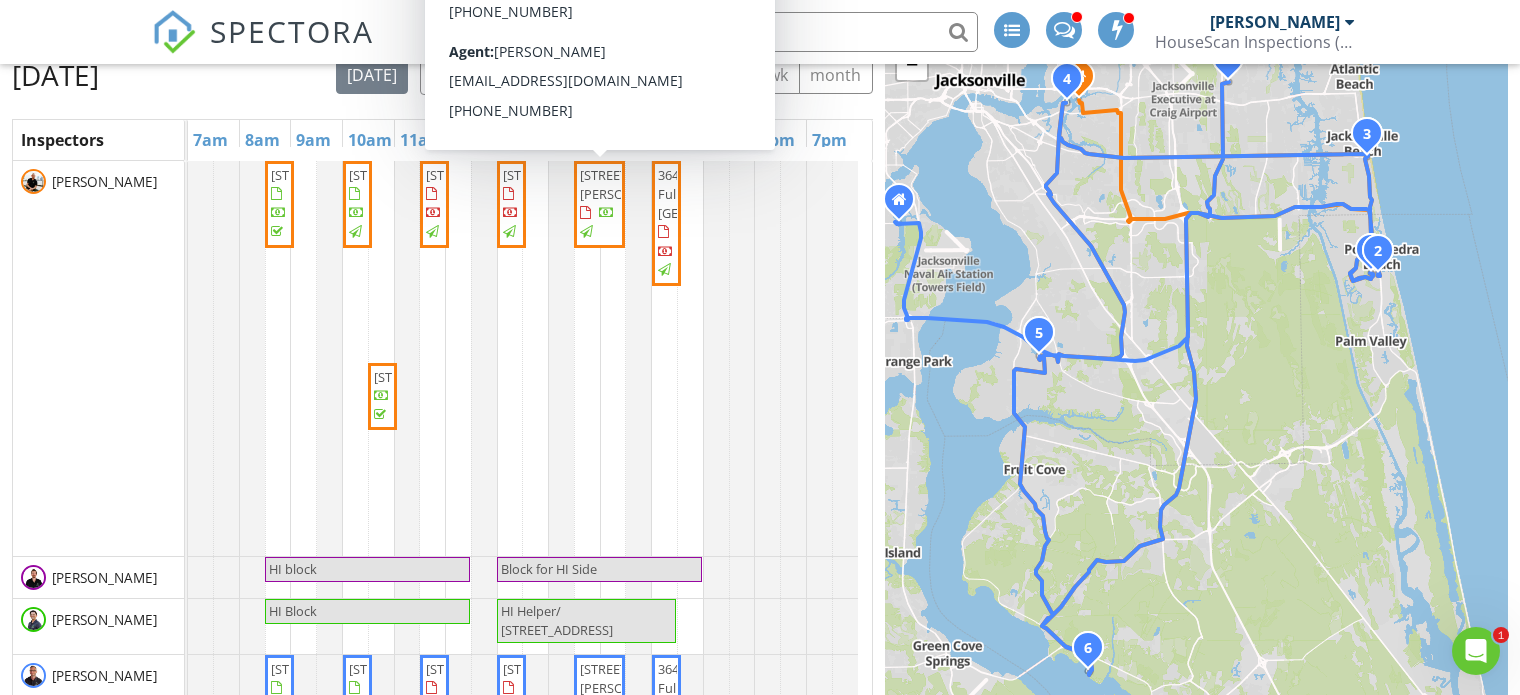 click at bounding box center (490, 75) 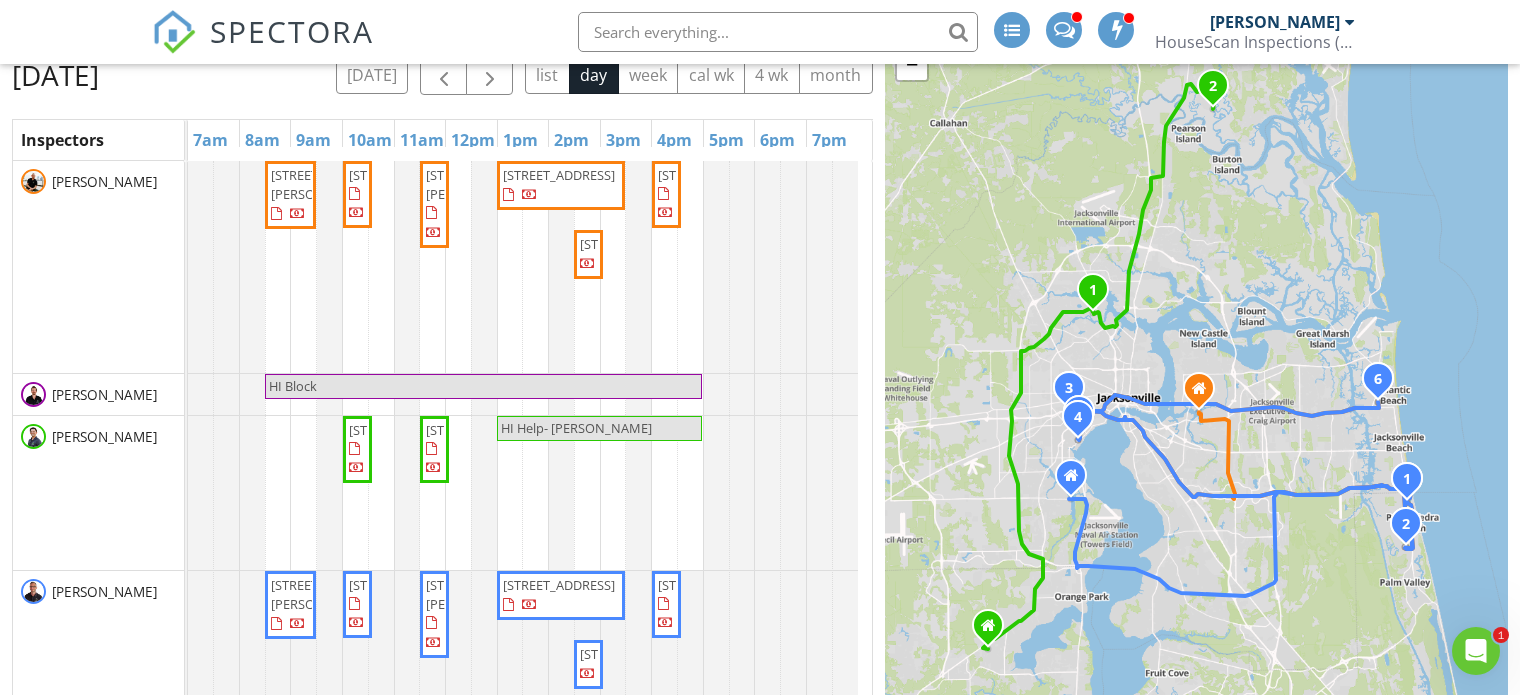 click at bounding box center (778, 32) 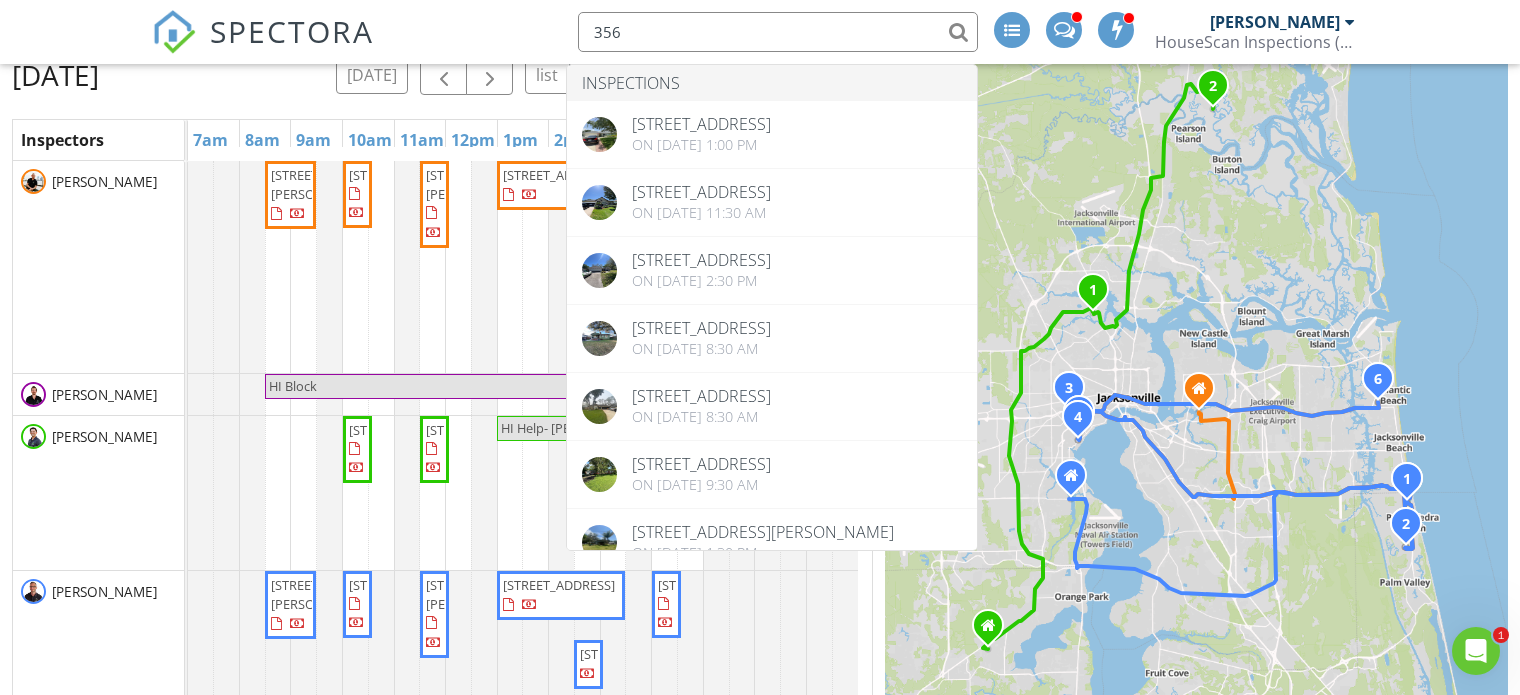 type on "356" 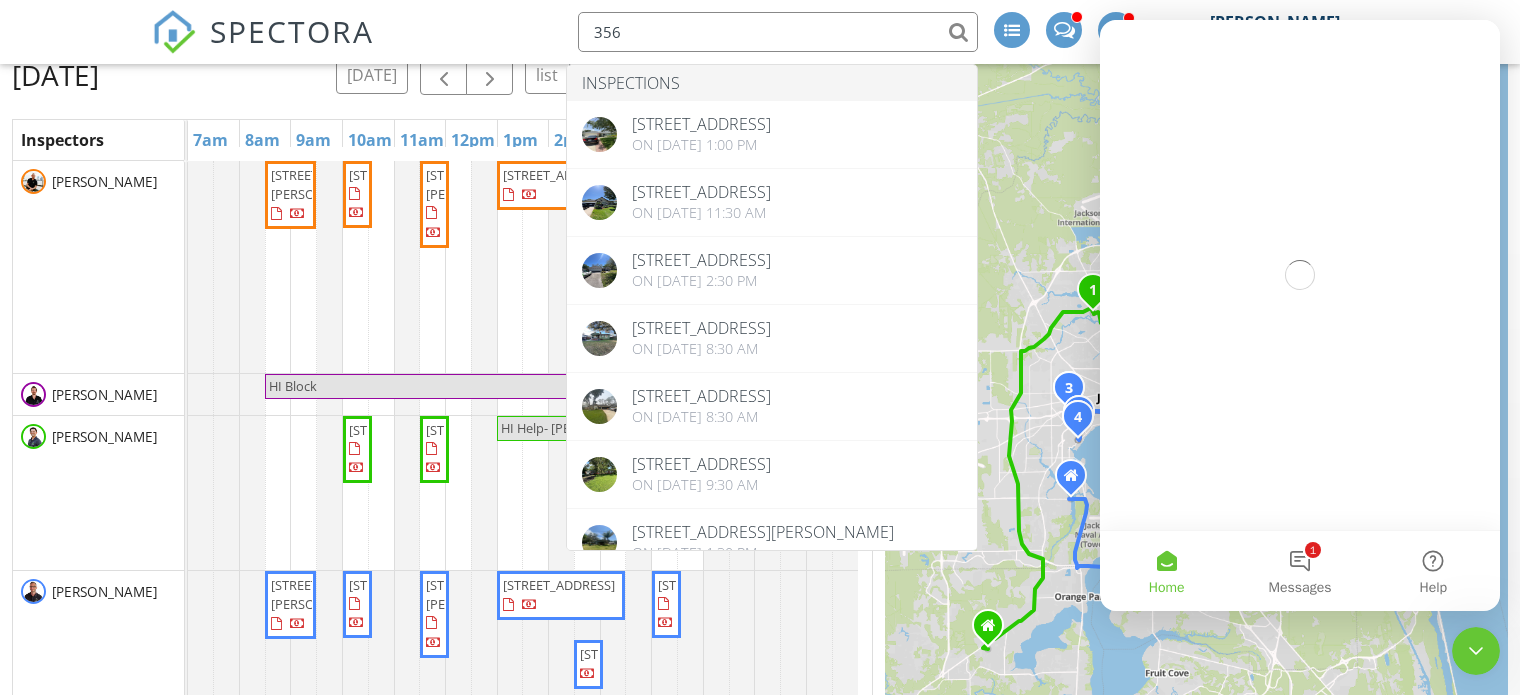 scroll, scrollTop: 0, scrollLeft: 0, axis: both 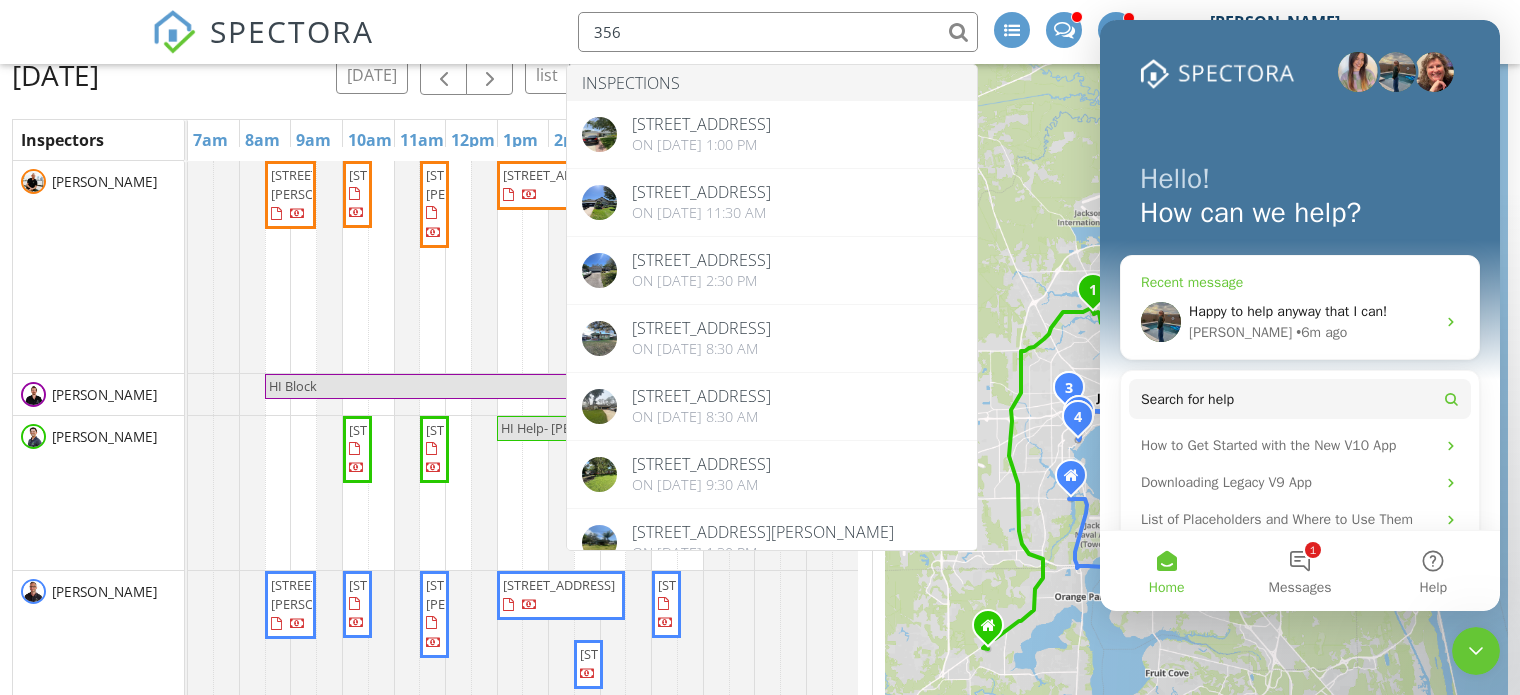 click on "•  6m ago" at bounding box center (1321, 332) 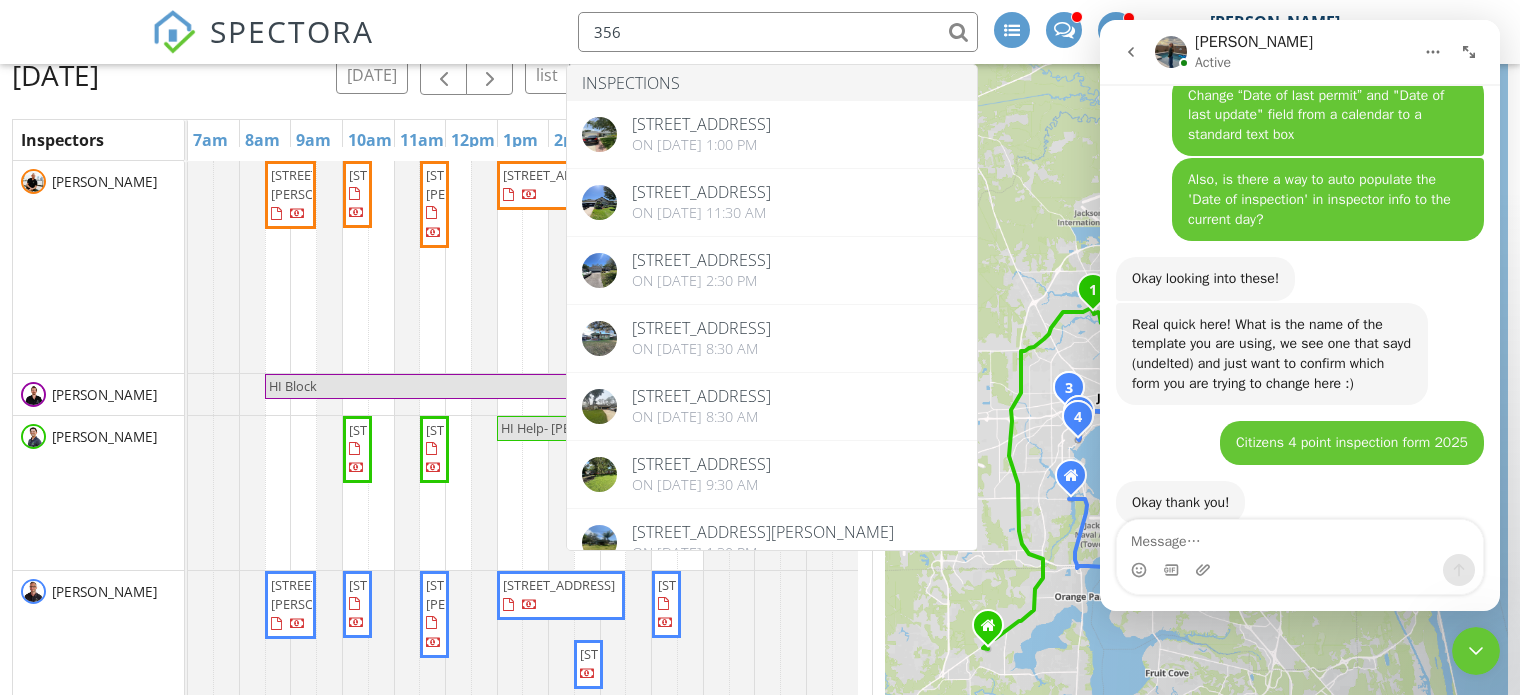 scroll, scrollTop: 1577, scrollLeft: 0, axis: vertical 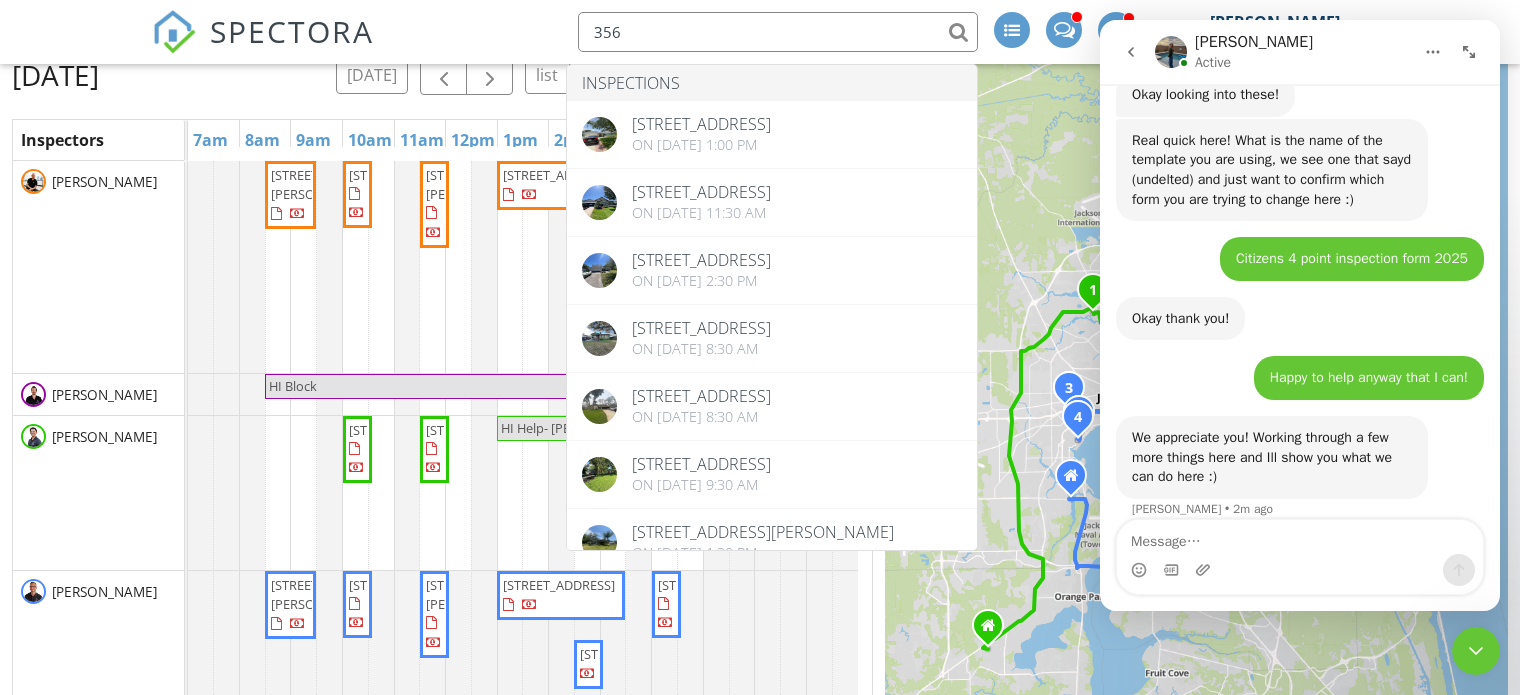 click on "SPECTORA
356     Inspections   3564 Heron Dr S, Jacksonville Beach, FL 32250   On 06/11/2025 at 1:00 pm     3560 Bay Island Cir, Jacksonville Beach, FL 32250   On 05/23/2024 at 11:30 am     3566 Pond Ridge Ct W, Jacksonville, FL 32223   On 04/04/2024 at 2:30 pm     3562 Cypress St, Jacksonville, FL 32205   On 02/19/2024 at 8:30 am     3564 Sanctuary Way S, Jacksonville Beach, FL 32250   On 10/31/2023 at 8:30 am     8304 Concord Blvd E, Jacksonville, FL 32208   On 08/02/2023 at 9:30 am     3563 Capper Rd, Jacksonville, FL 32218   On 05/11/2023 at 1:30 pm     3567 Valencia Rd, Jacksonville, FL 32205   On 04/06/2023 at 10:30 am     3562 Lazy Willow Ct, Jacksonville, FL 32223   On 01/23/2023 at 10:30 am   Agents     Sievert, Karalee    Zellner
karalee@zellnerinsurance.com |
(904) 356-1492​
Pallai-Robinson, Jacqueline   Round Table Realty
jacqueline@roundtablerealty.com |
904-442-4373" at bounding box center (760, 32) 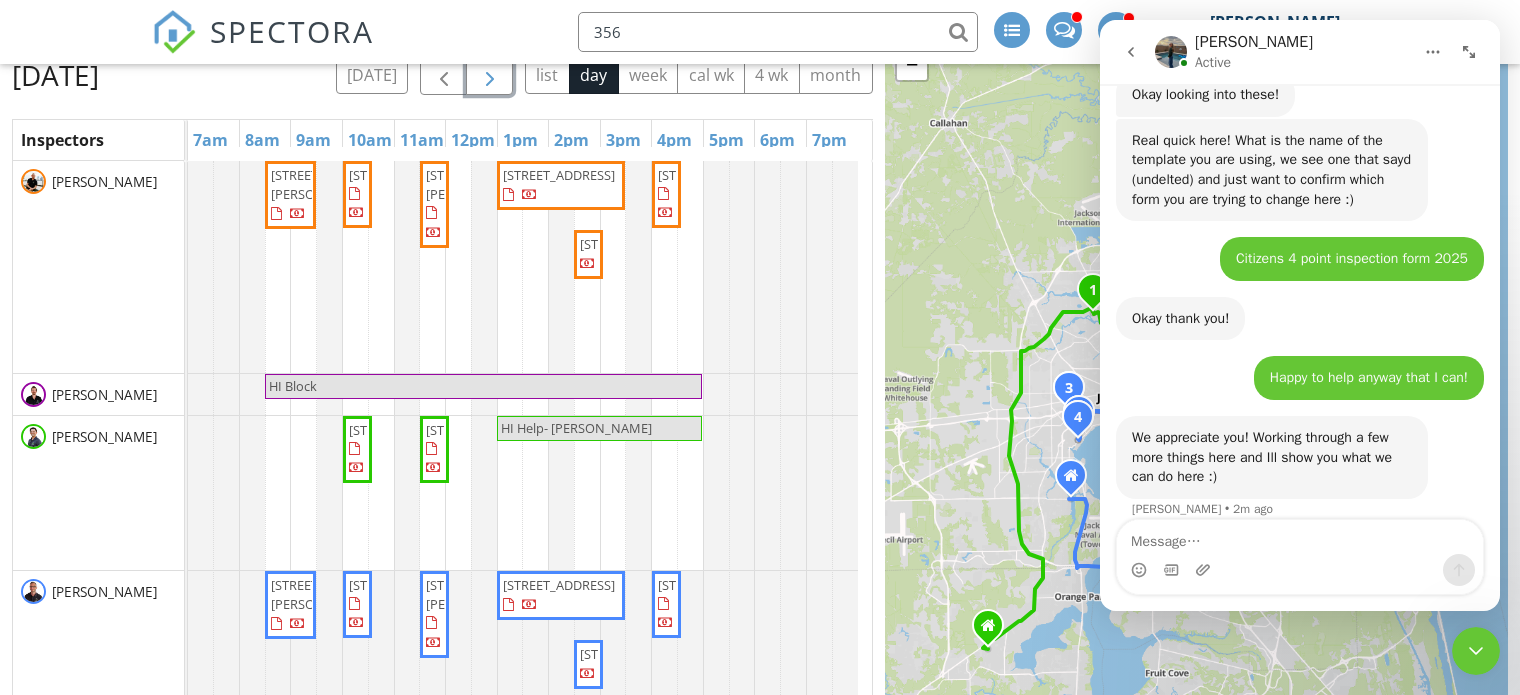 click at bounding box center [490, 75] 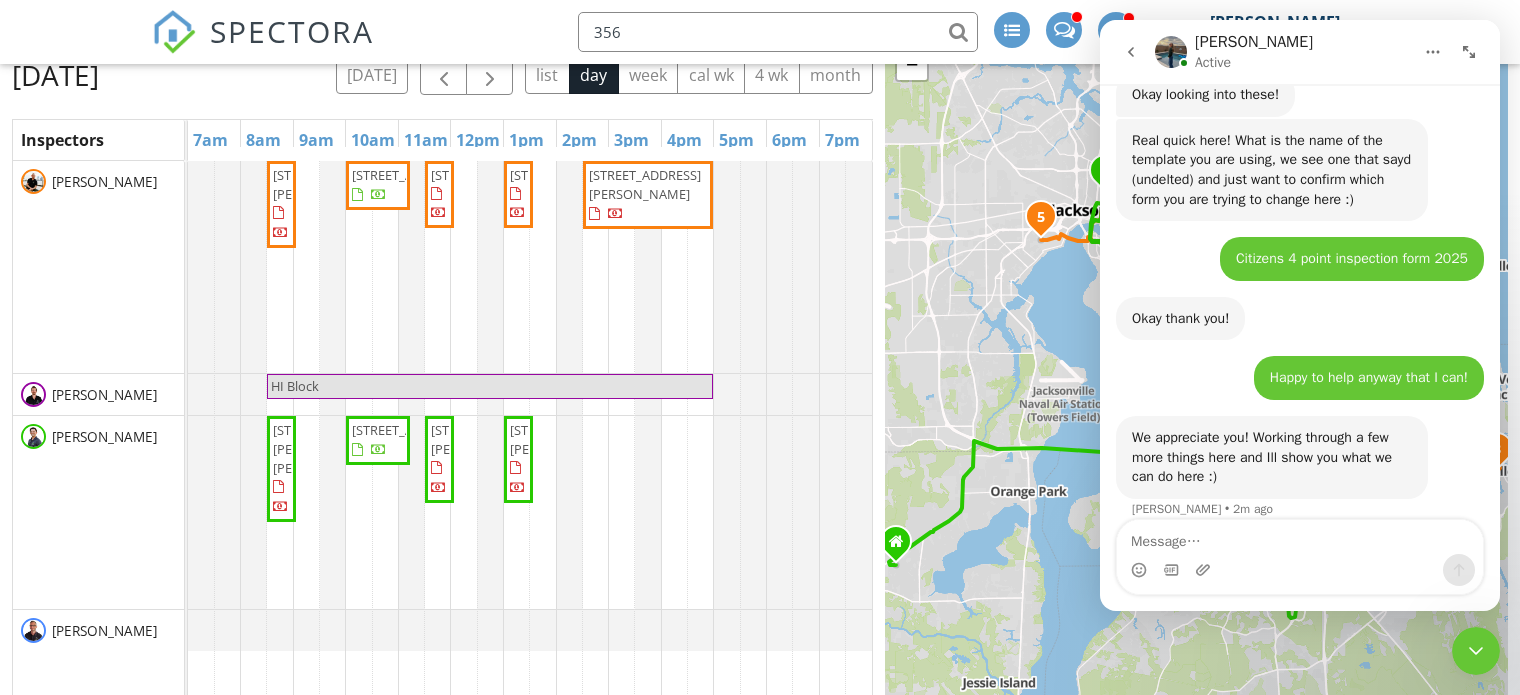 click 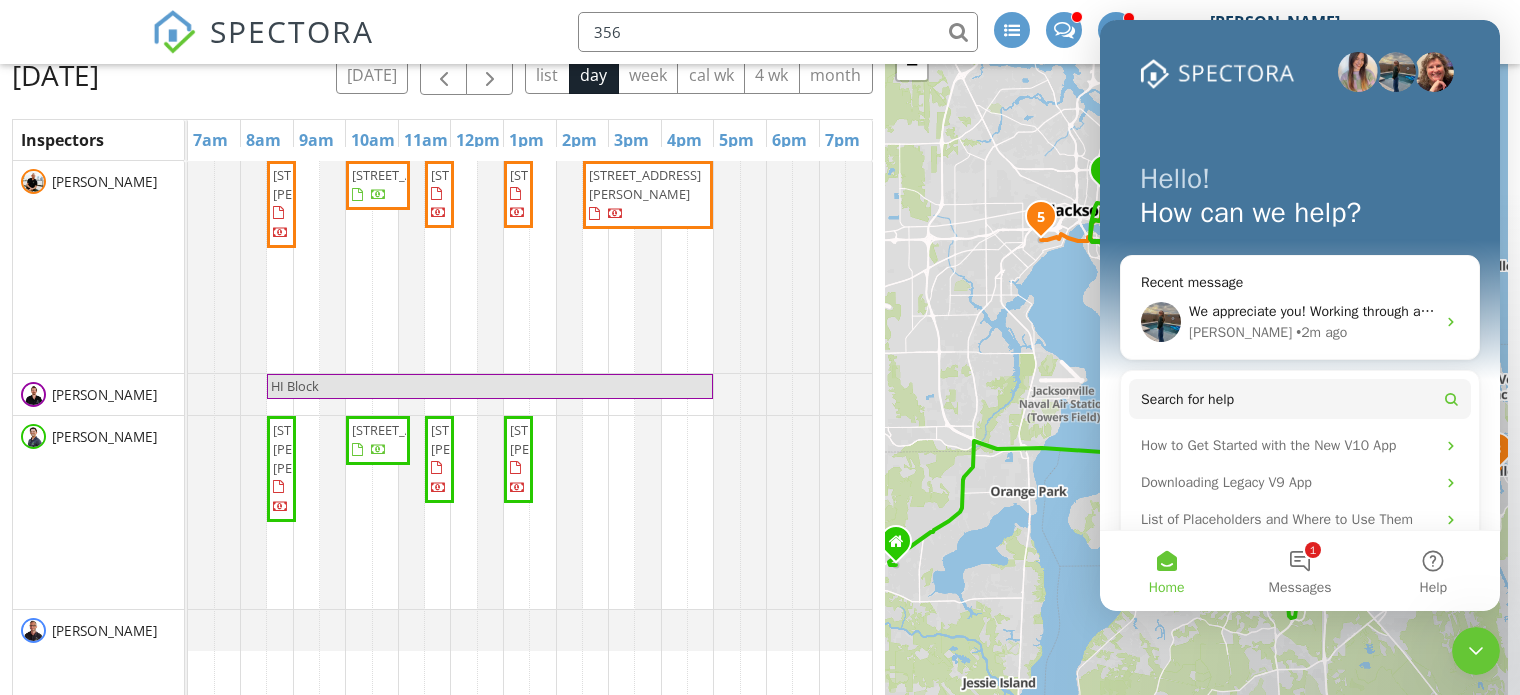 click 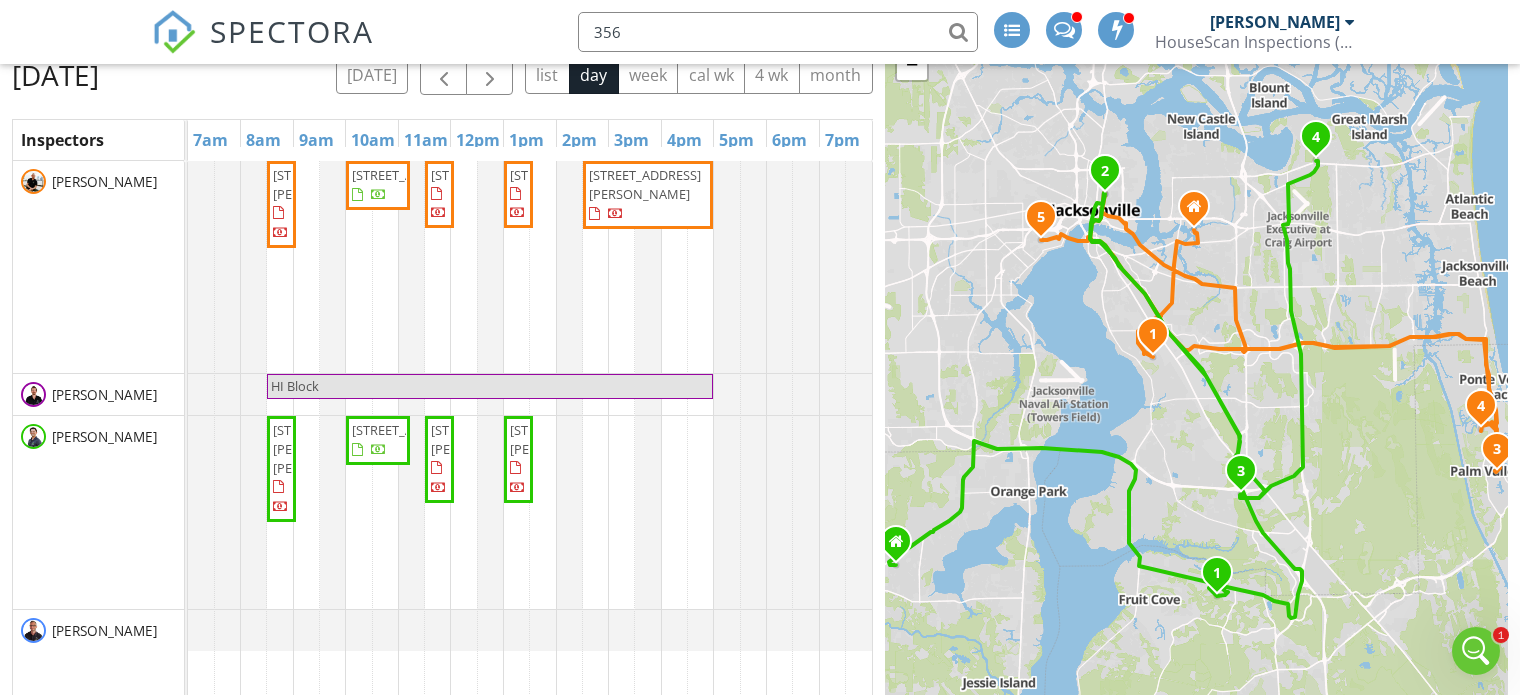 scroll, scrollTop: 0, scrollLeft: 0, axis: both 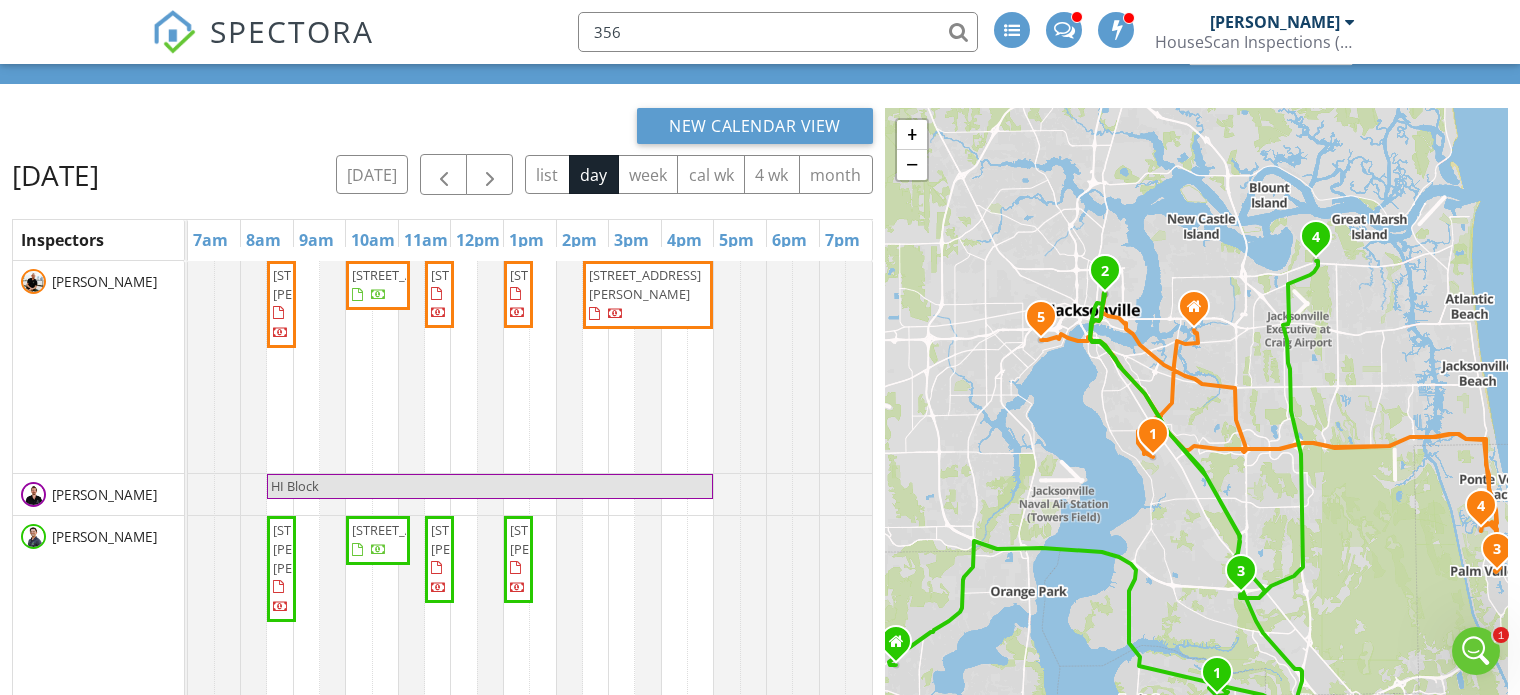 click at bounding box center [439, 304] 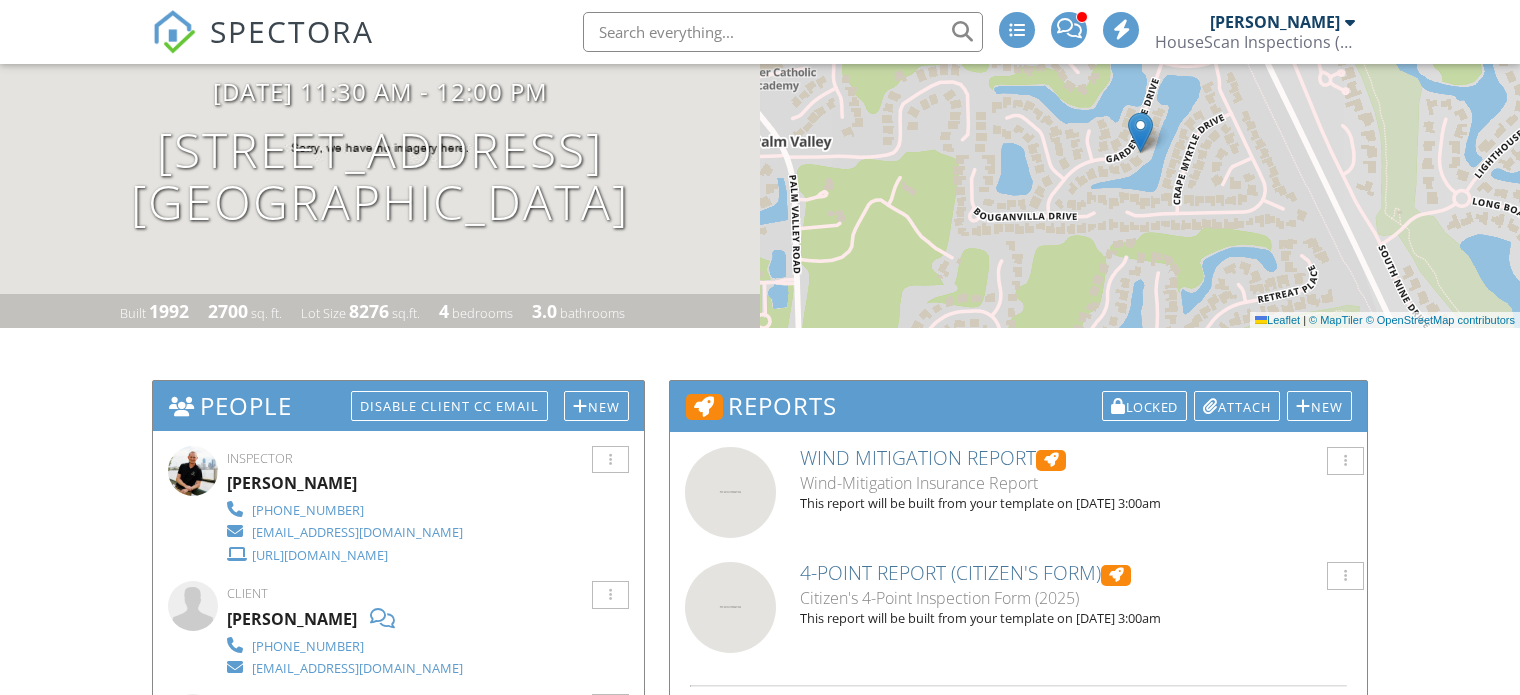 scroll, scrollTop: 100, scrollLeft: 0, axis: vertical 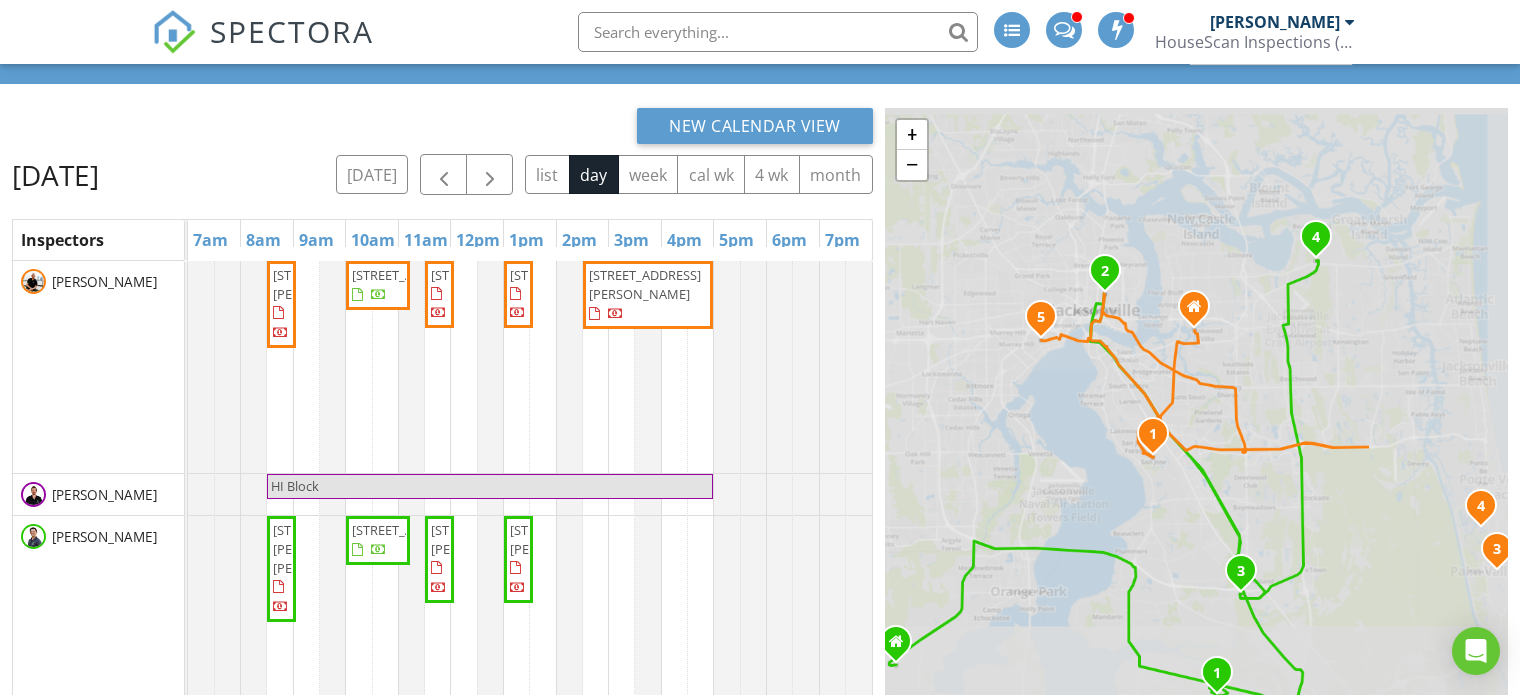 click on "[STREET_ADDRESS]" at bounding box center (566, 275) 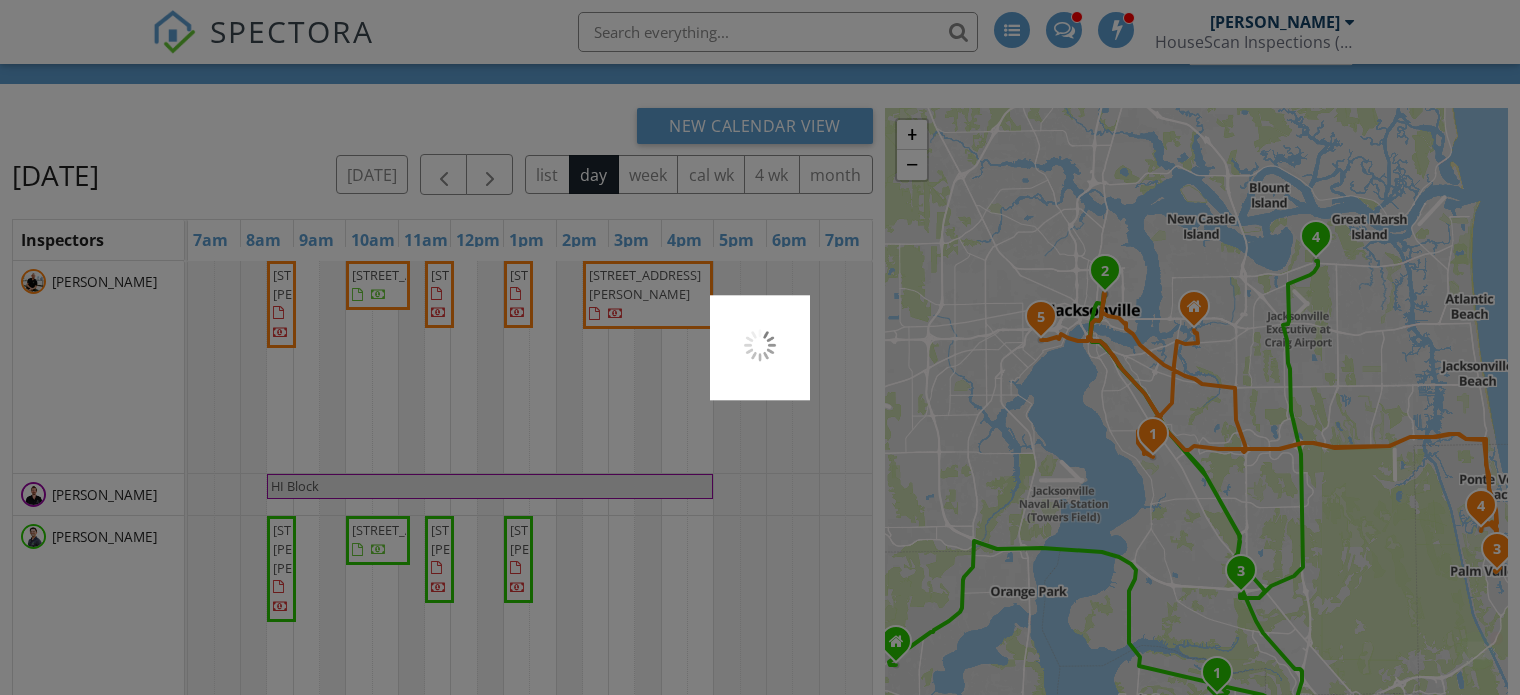 scroll, scrollTop: 0, scrollLeft: 0, axis: both 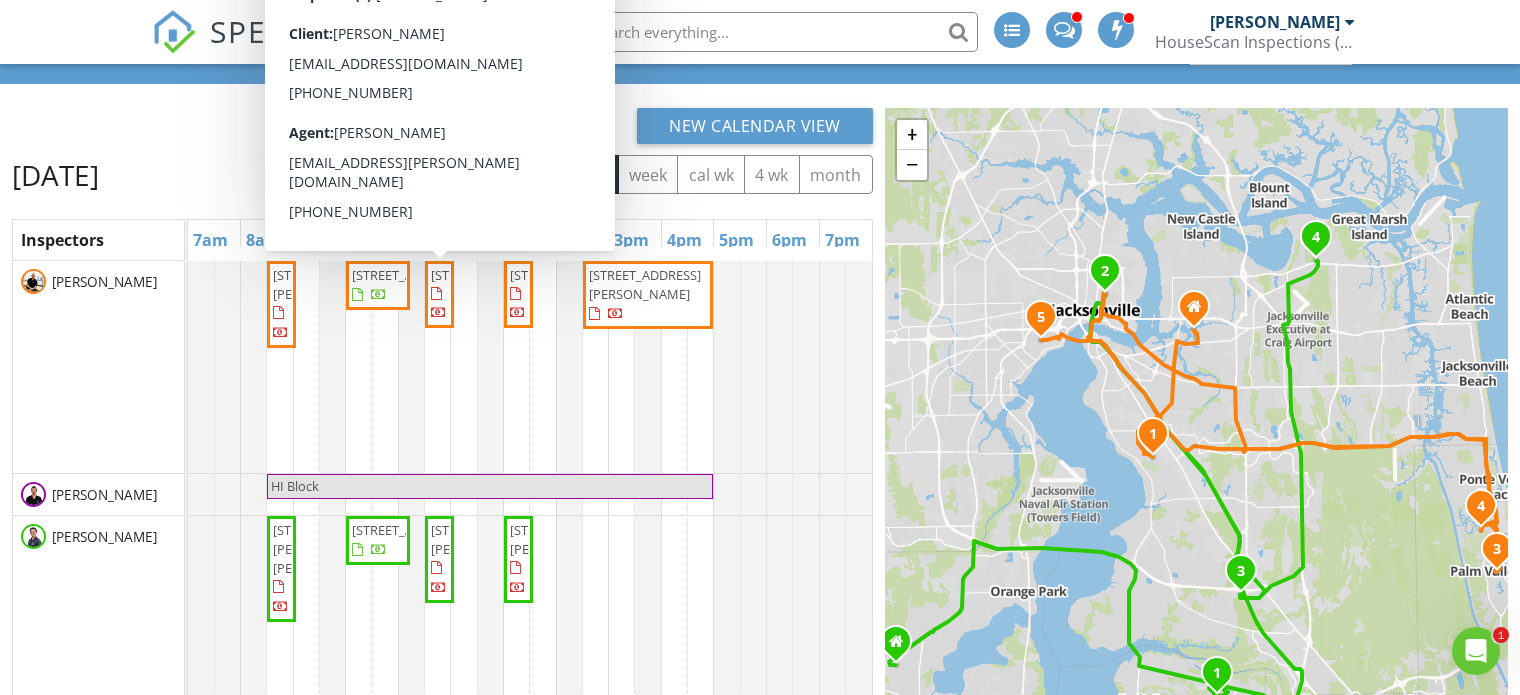 click at bounding box center [1476, 651] 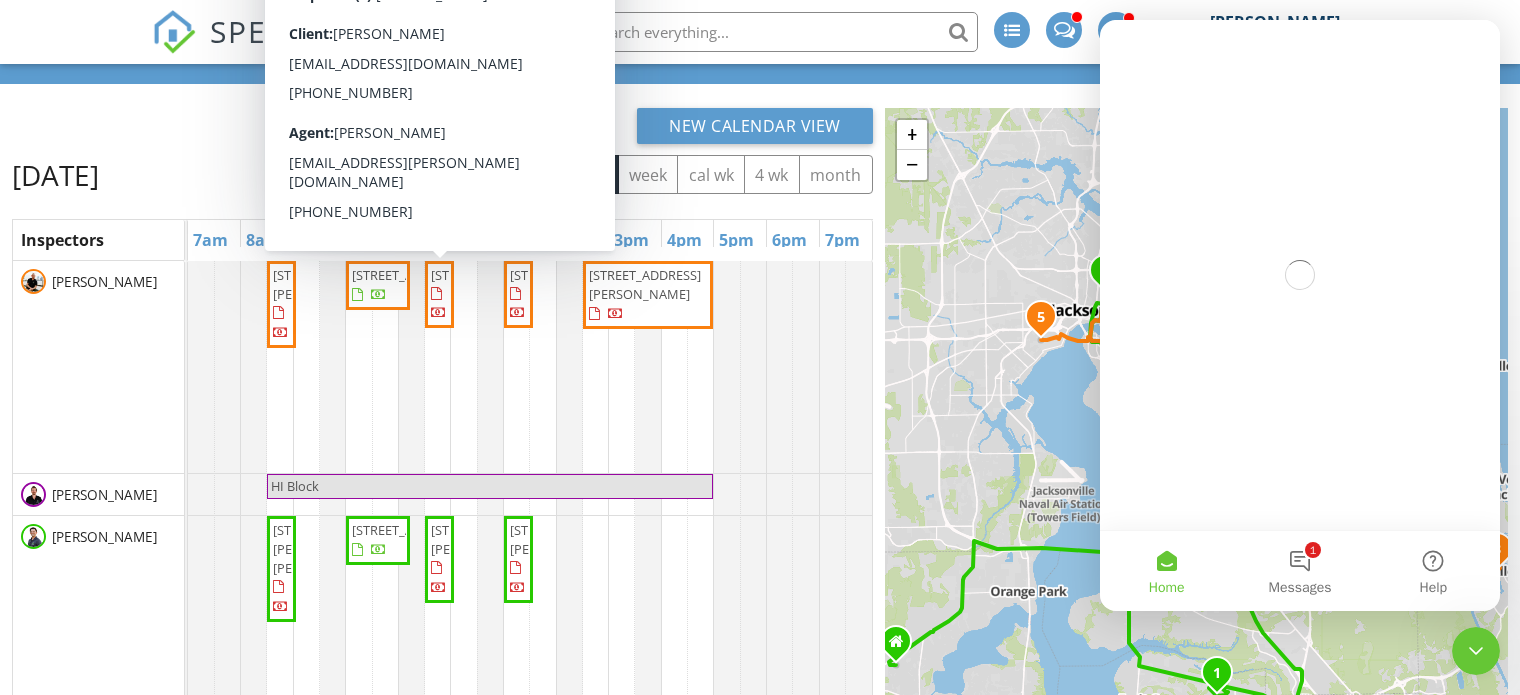 scroll, scrollTop: 0, scrollLeft: 0, axis: both 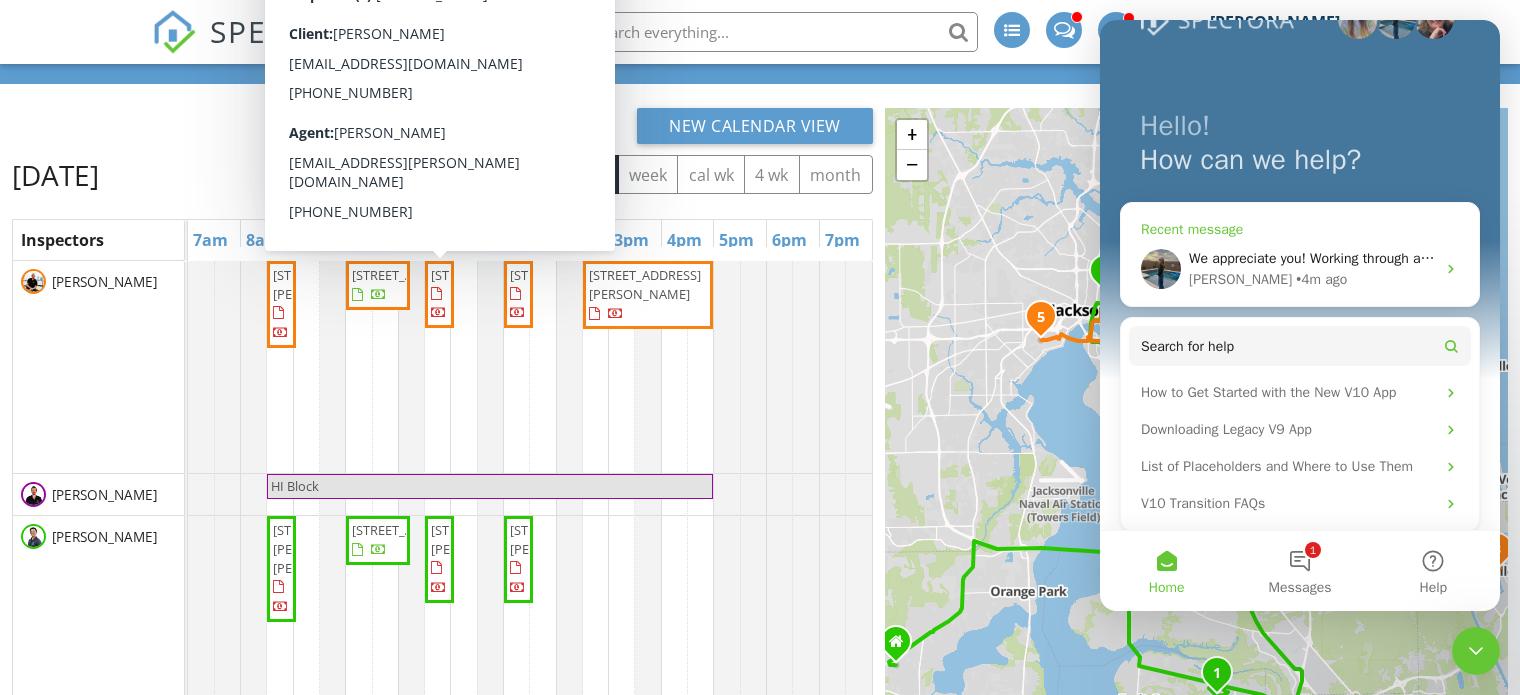 click on "We appreciate you! Working through a few more things here and Ill show you what we can do here :)" at bounding box center (1494, 258) 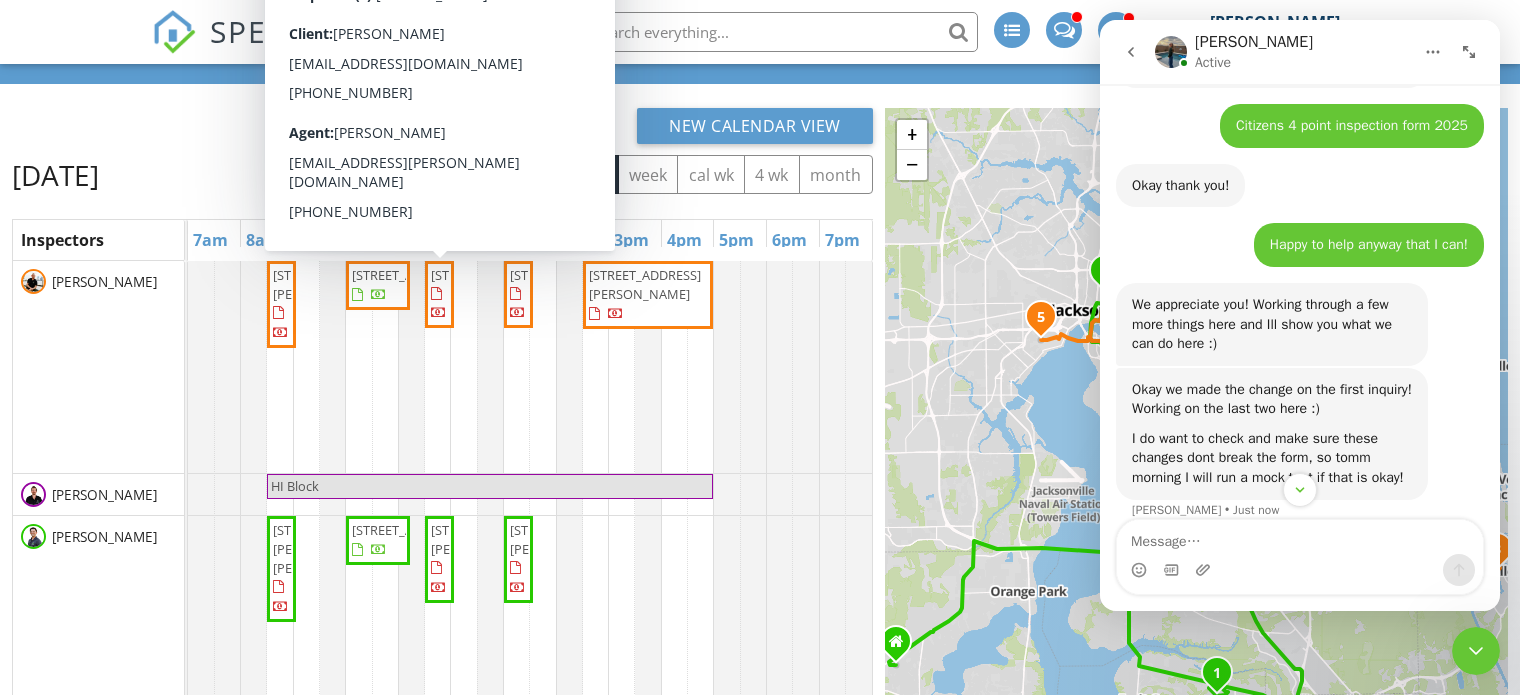 scroll, scrollTop: 1810, scrollLeft: 0, axis: vertical 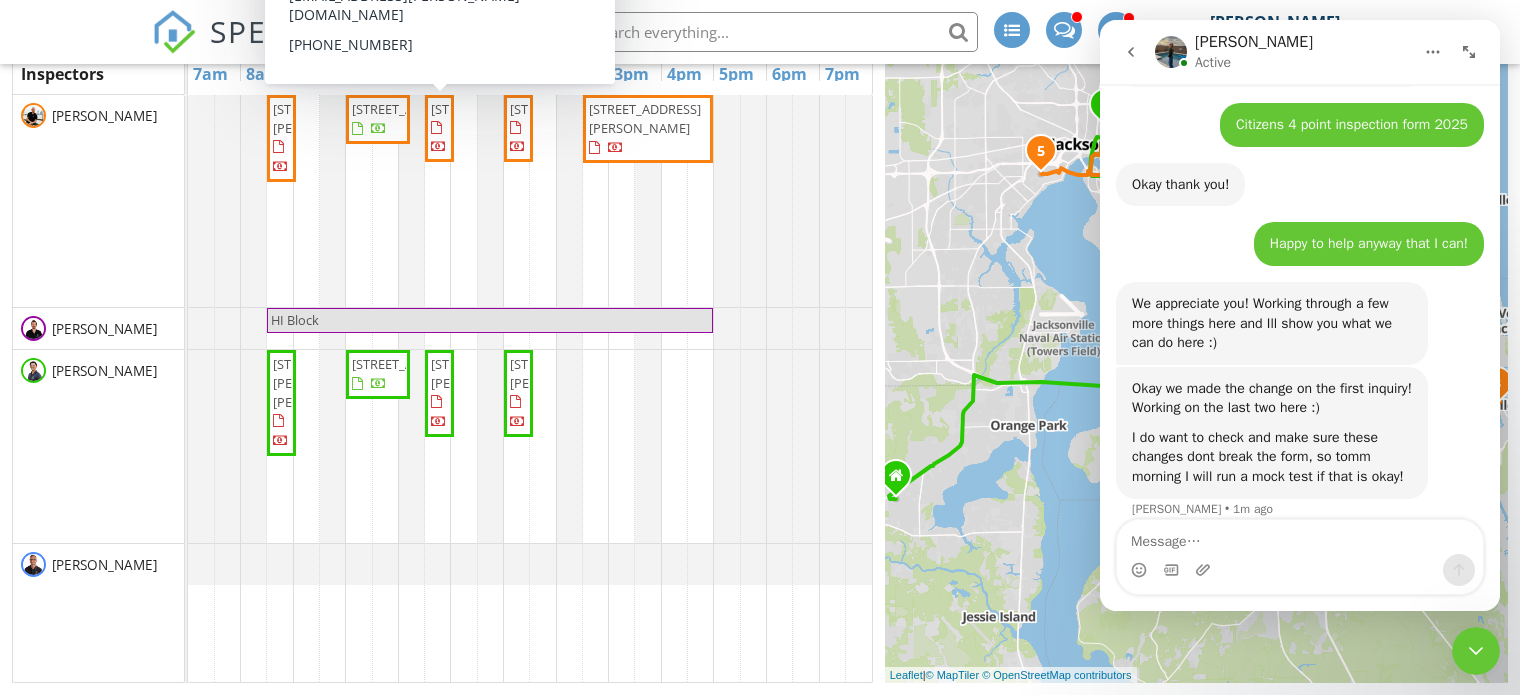 click at bounding box center (1300, 537) 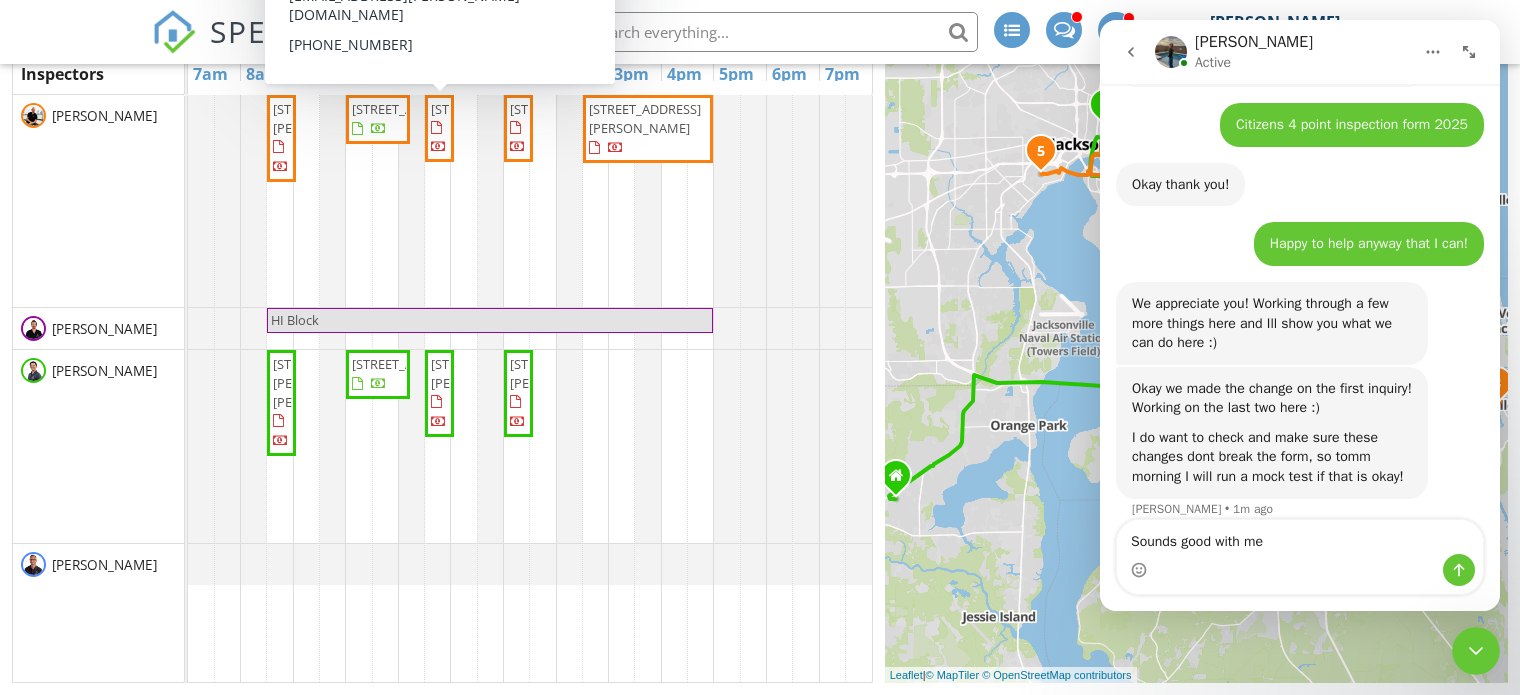 type on "Sounds good with me!" 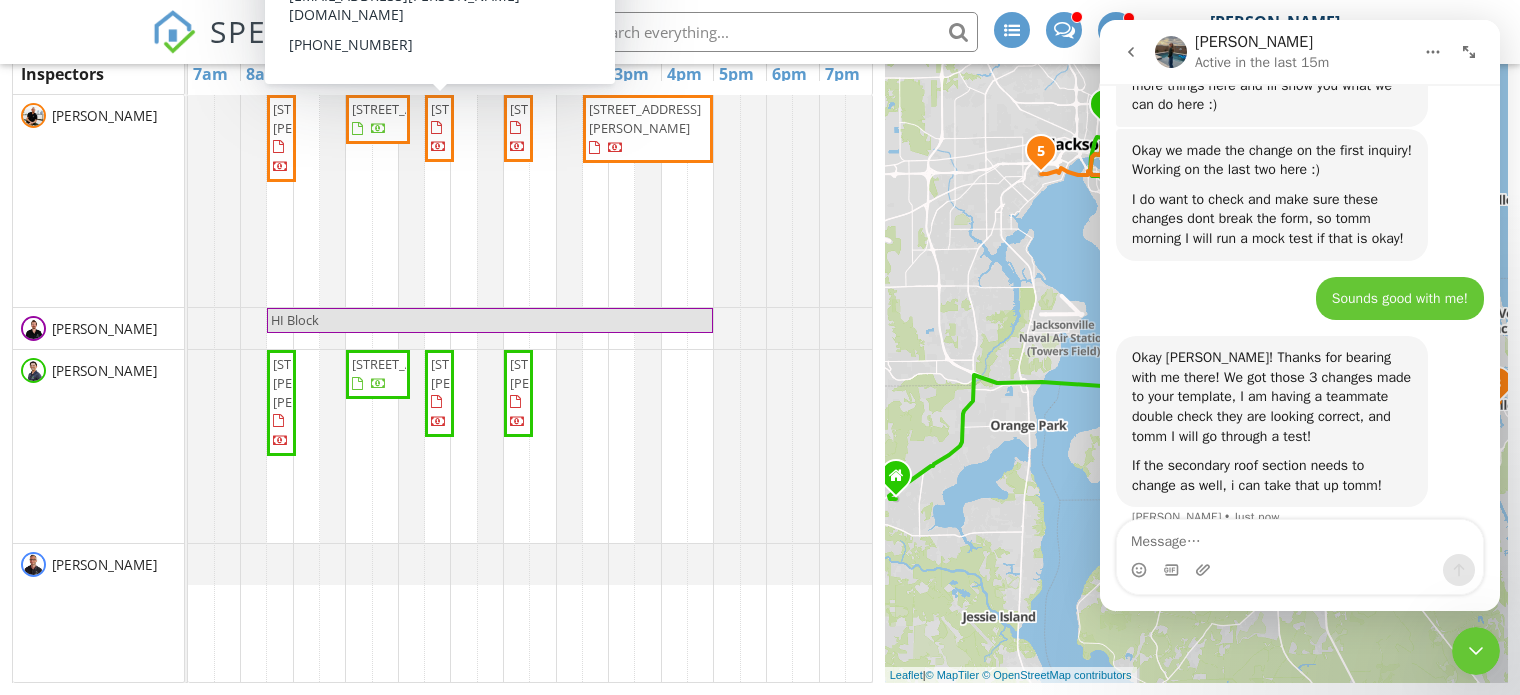 scroll, scrollTop: 2056, scrollLeft: 0, axis: vertical 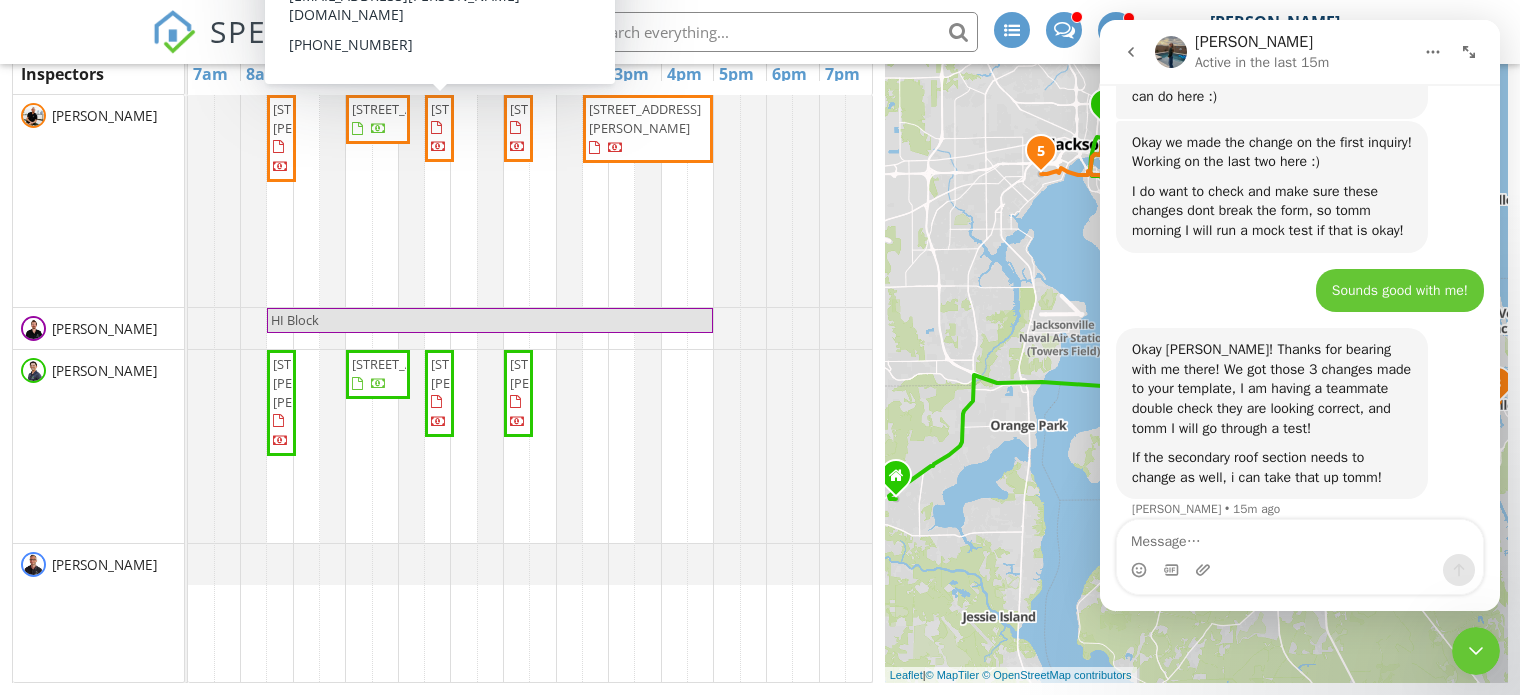 click at bounding box center (1300, 537) 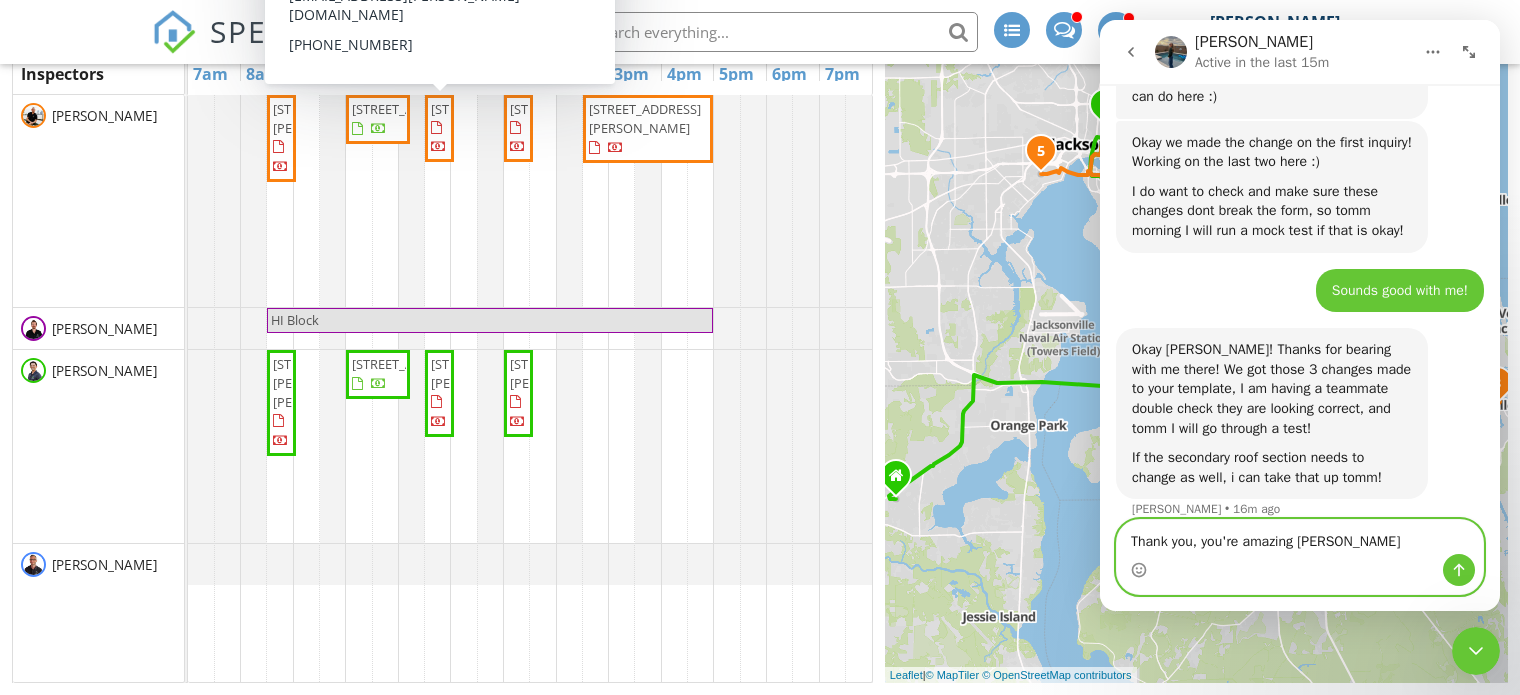 type on "Thank you, you're amazing [PERSON_NAME]!" 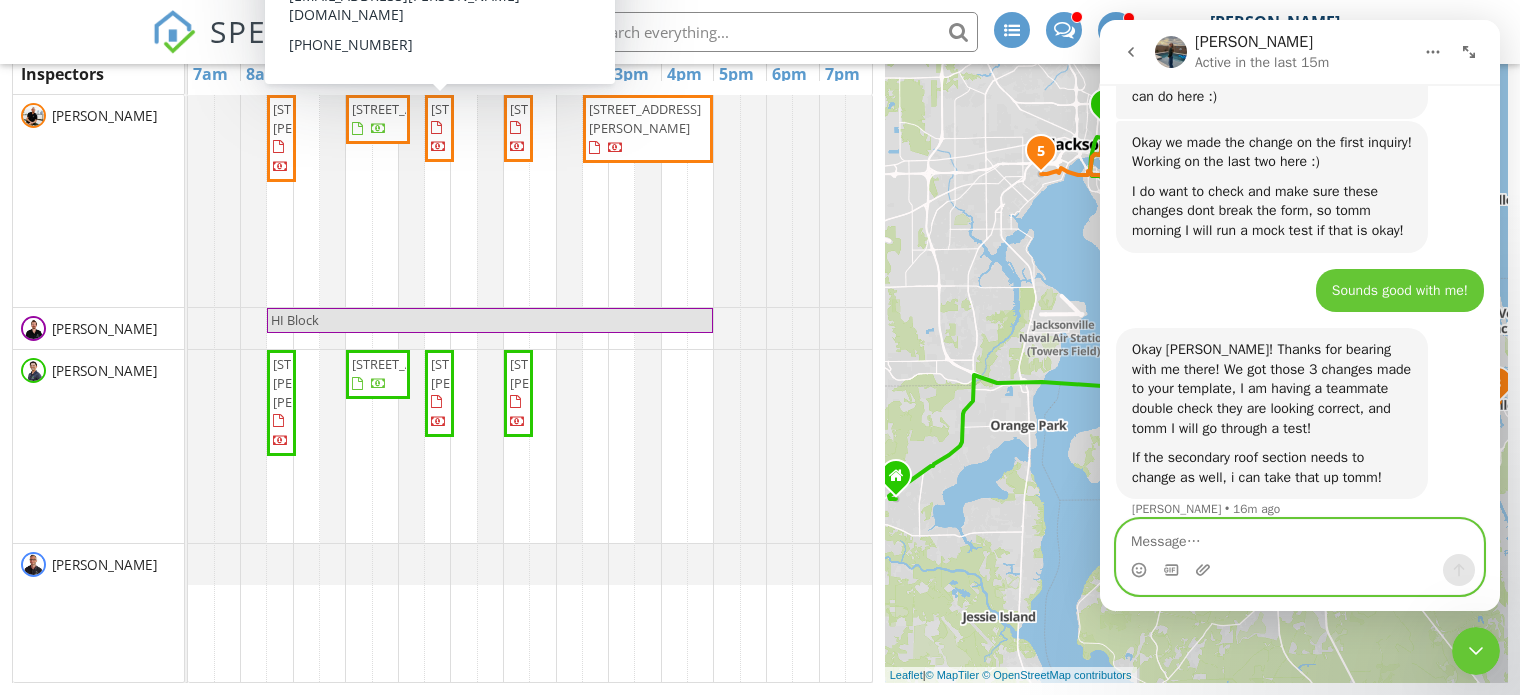 scroll, scrollTop: 2116, scrollLeft: 0, axis: vertical 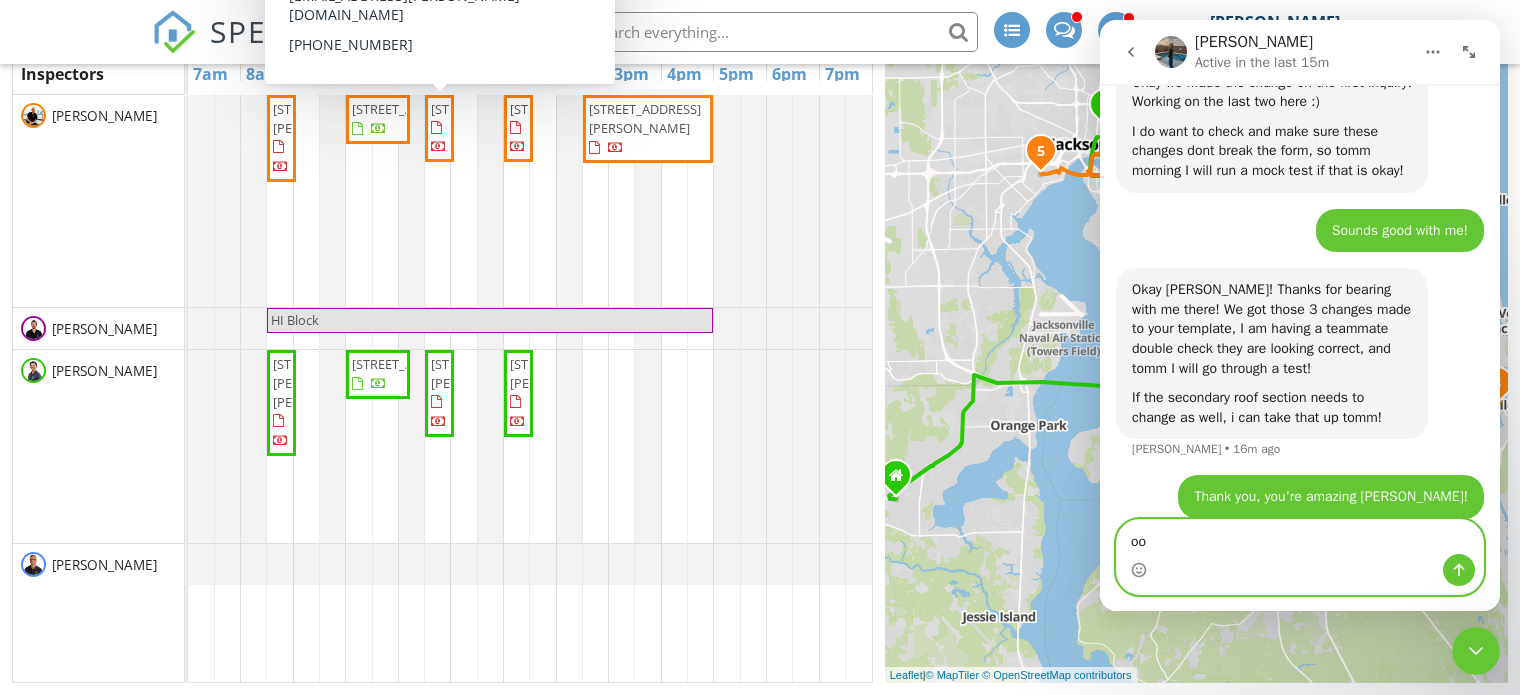 type on "o" 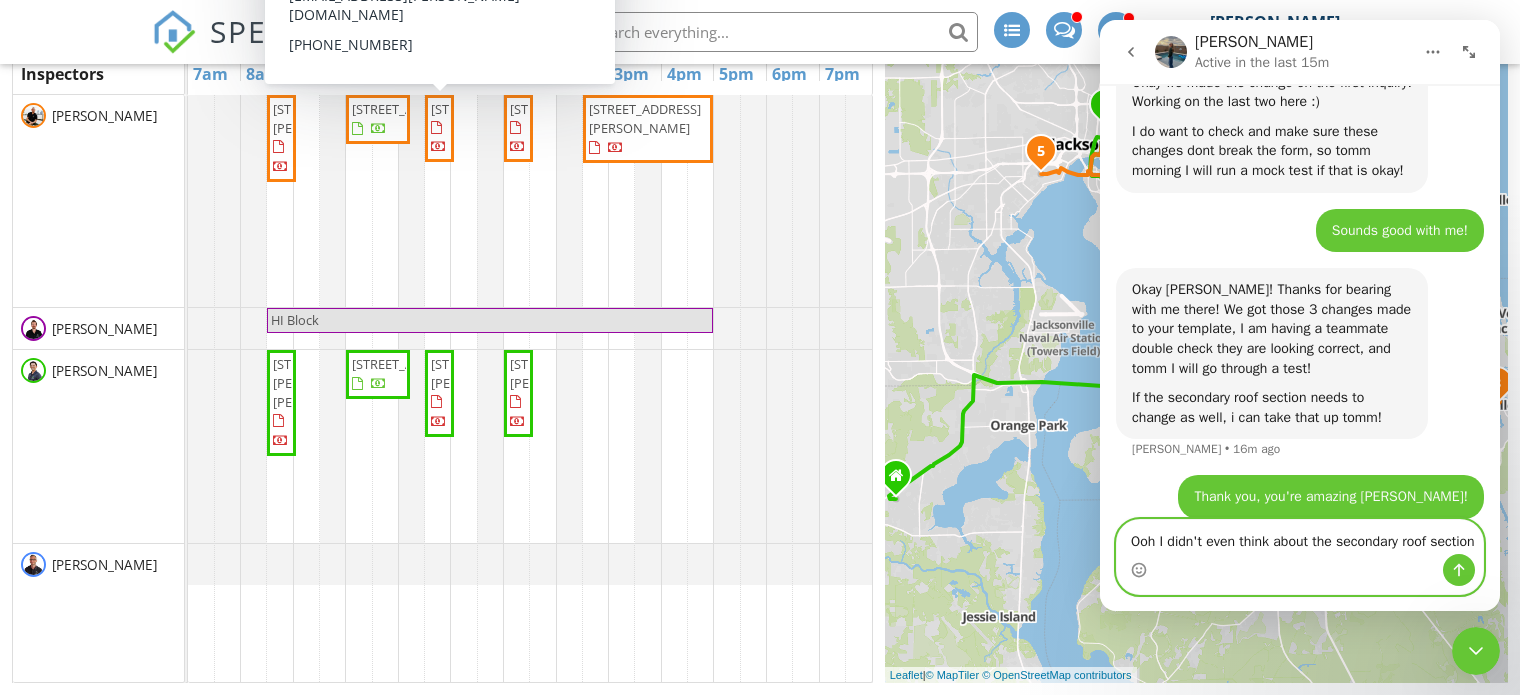 scroll, scrollTop: 2136, scrollLeft: 0, axis: vertical 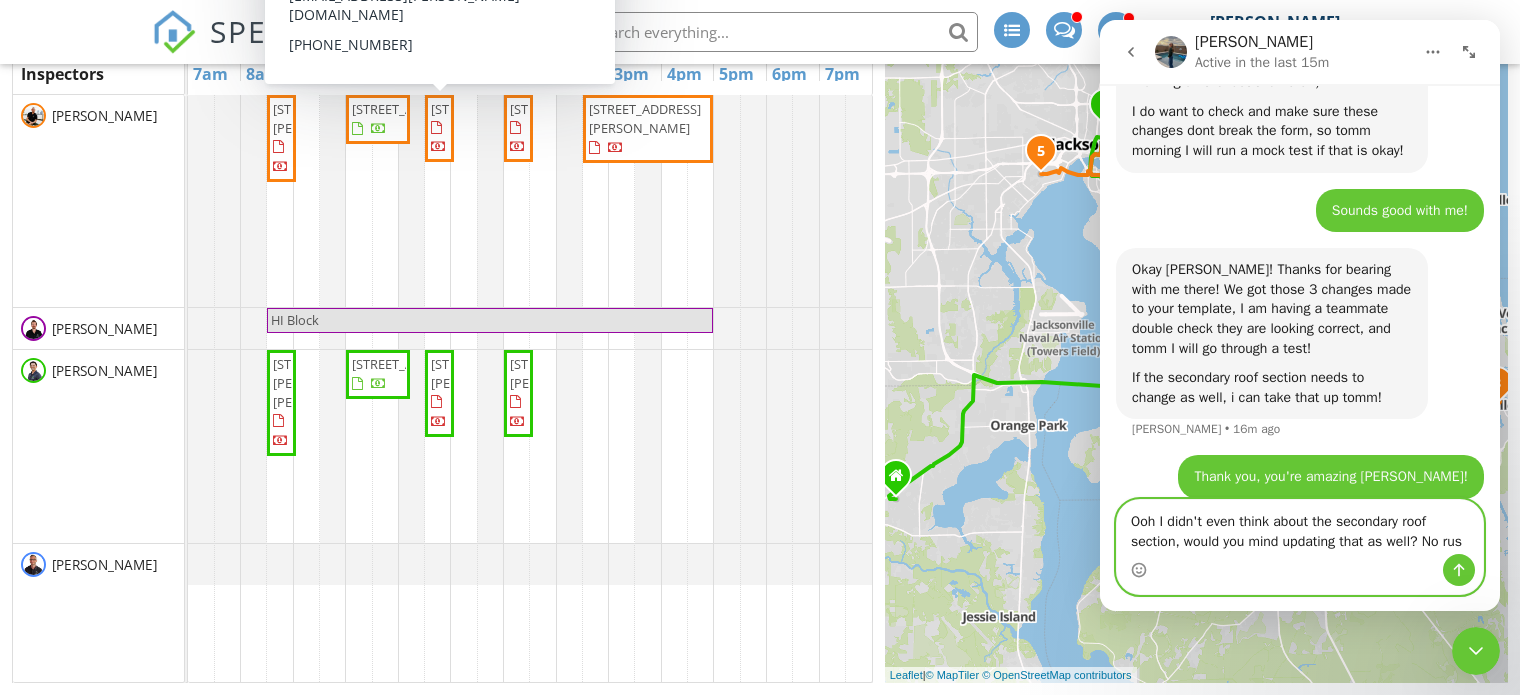 type on "Ooh I didn't even think about the secondary roof section, would you mind updating that as well? No rush" 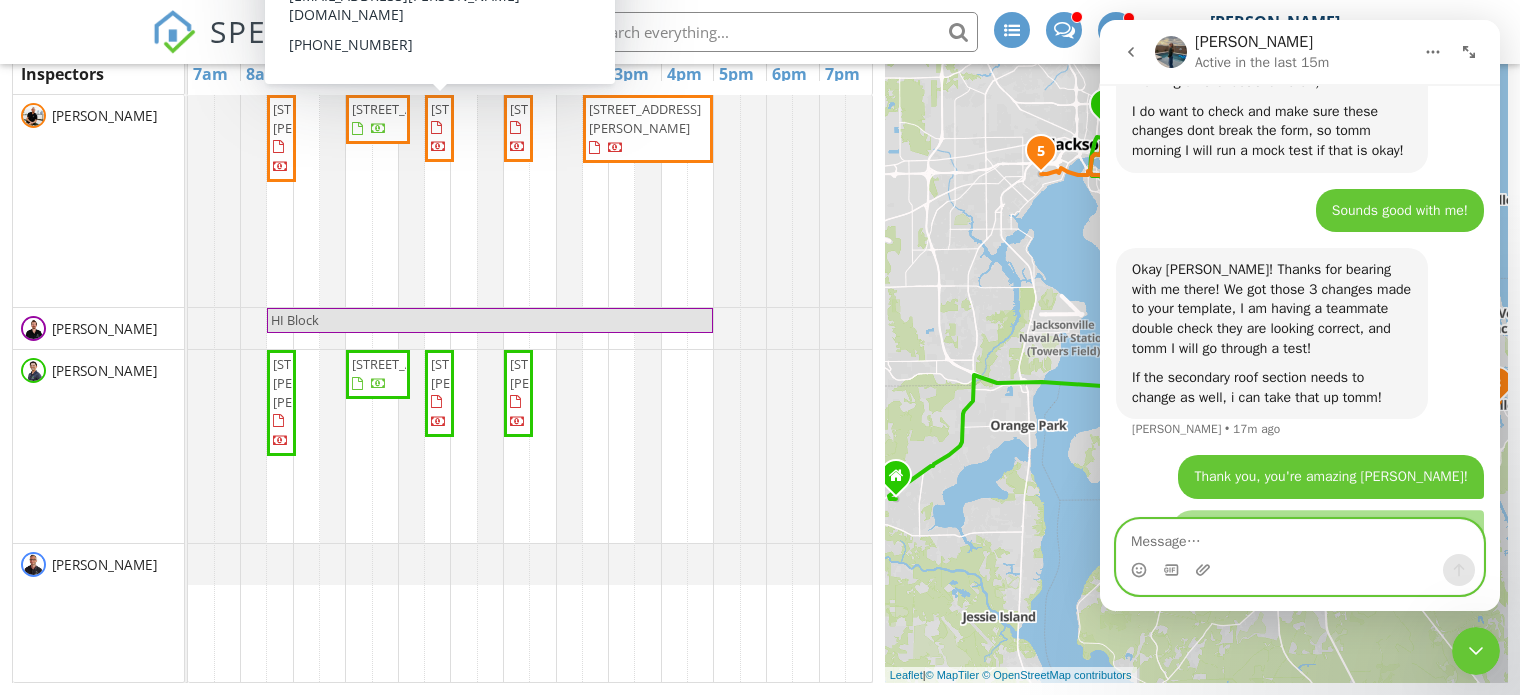 scroll, scrollTop: 2201, scrollLeft: 0, axis: vertical 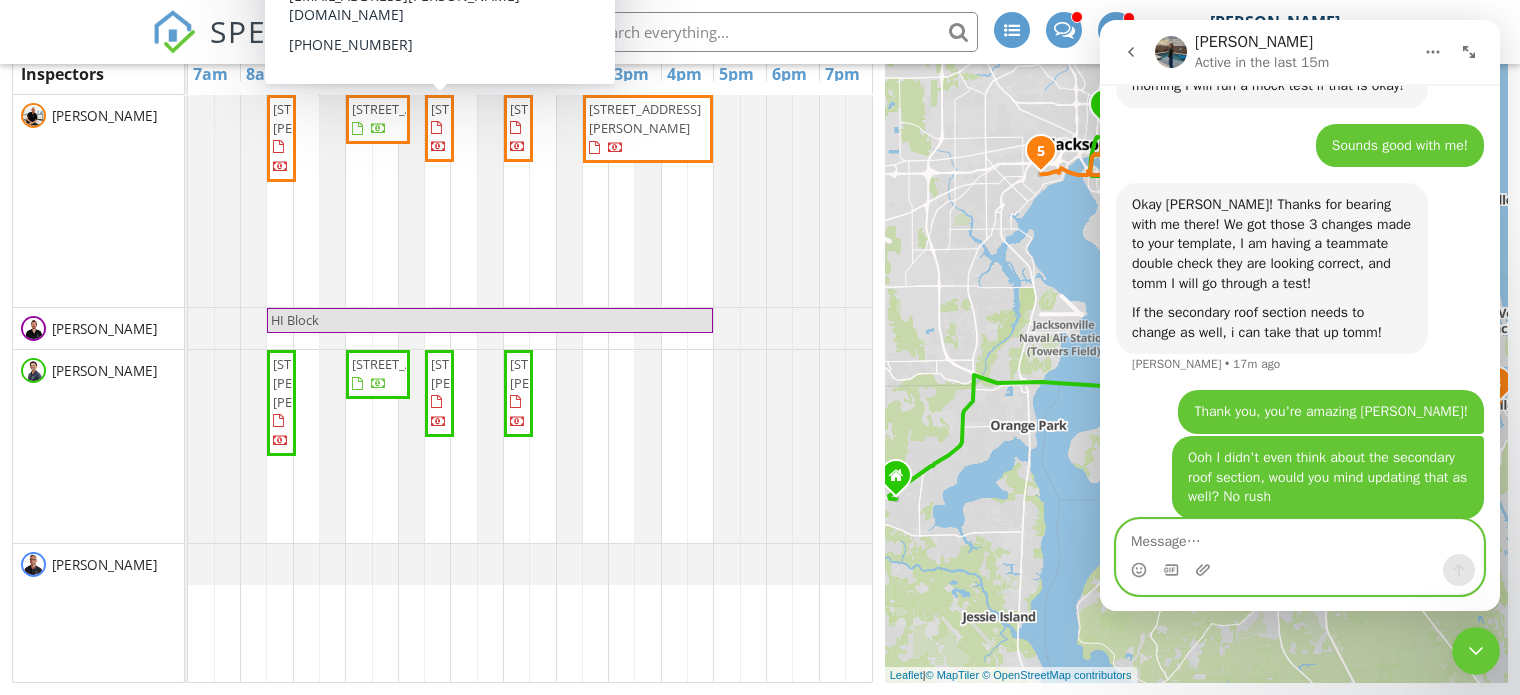 type 